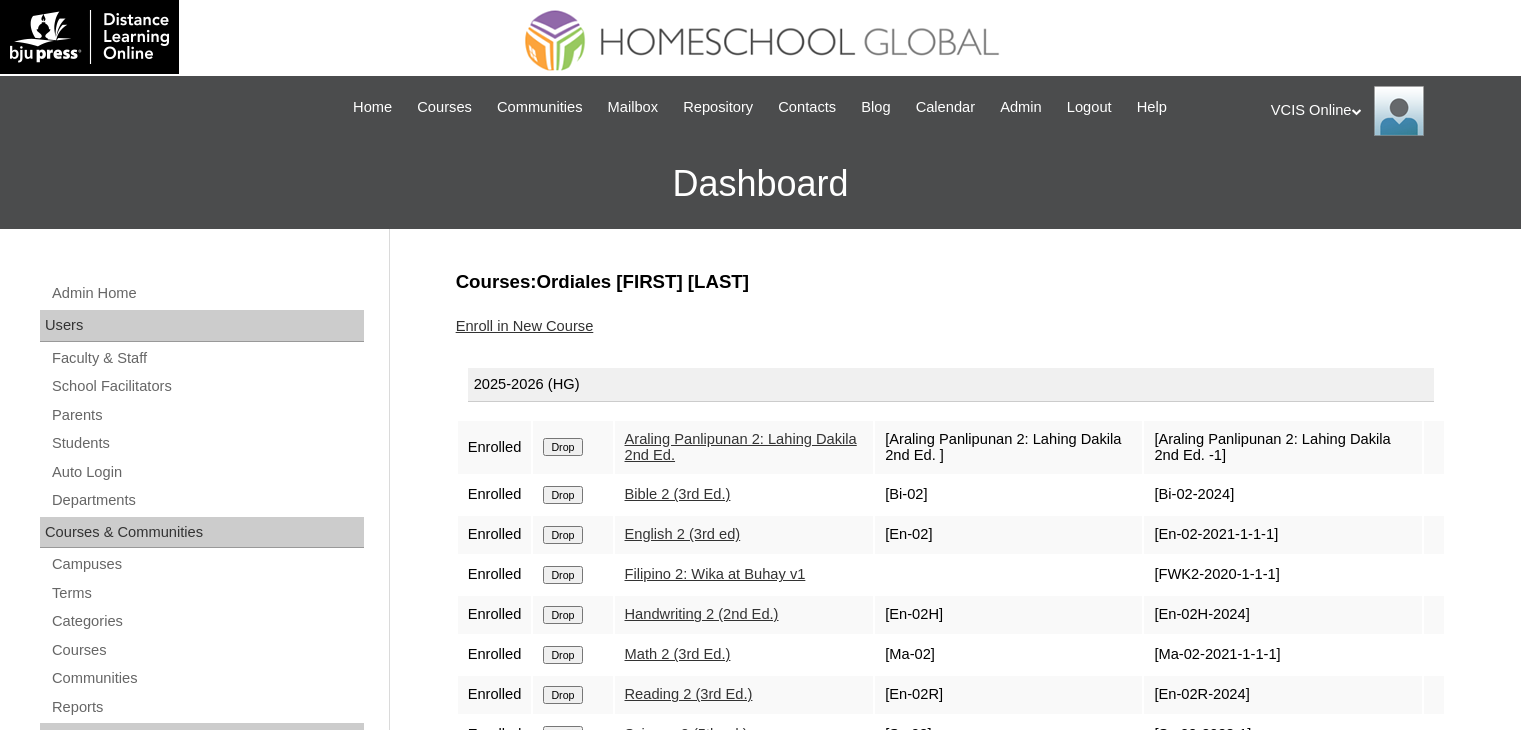 scroll, scrollTop: 0, scrollLeft: 0, axis: both 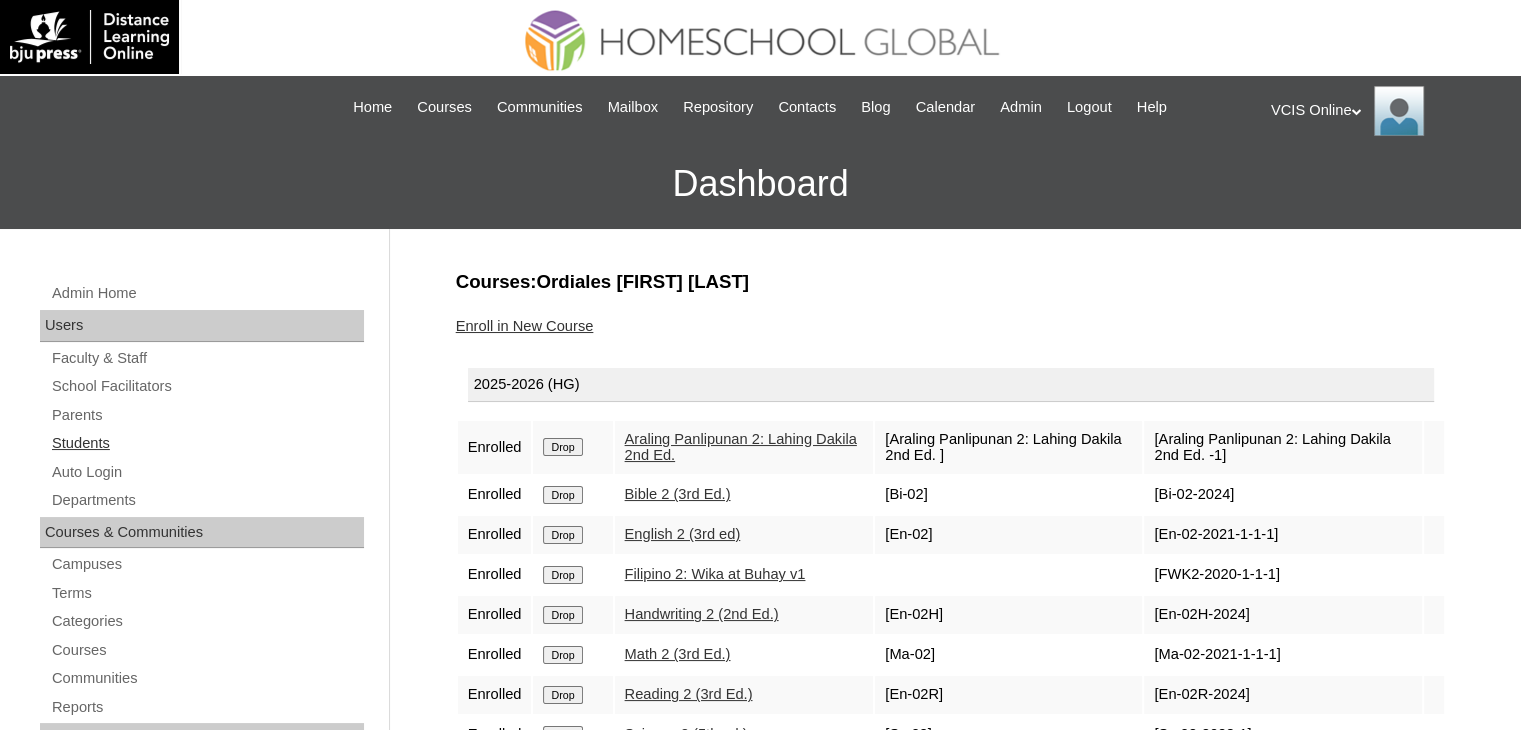 click on "Students" at bounding box center (207, 443) 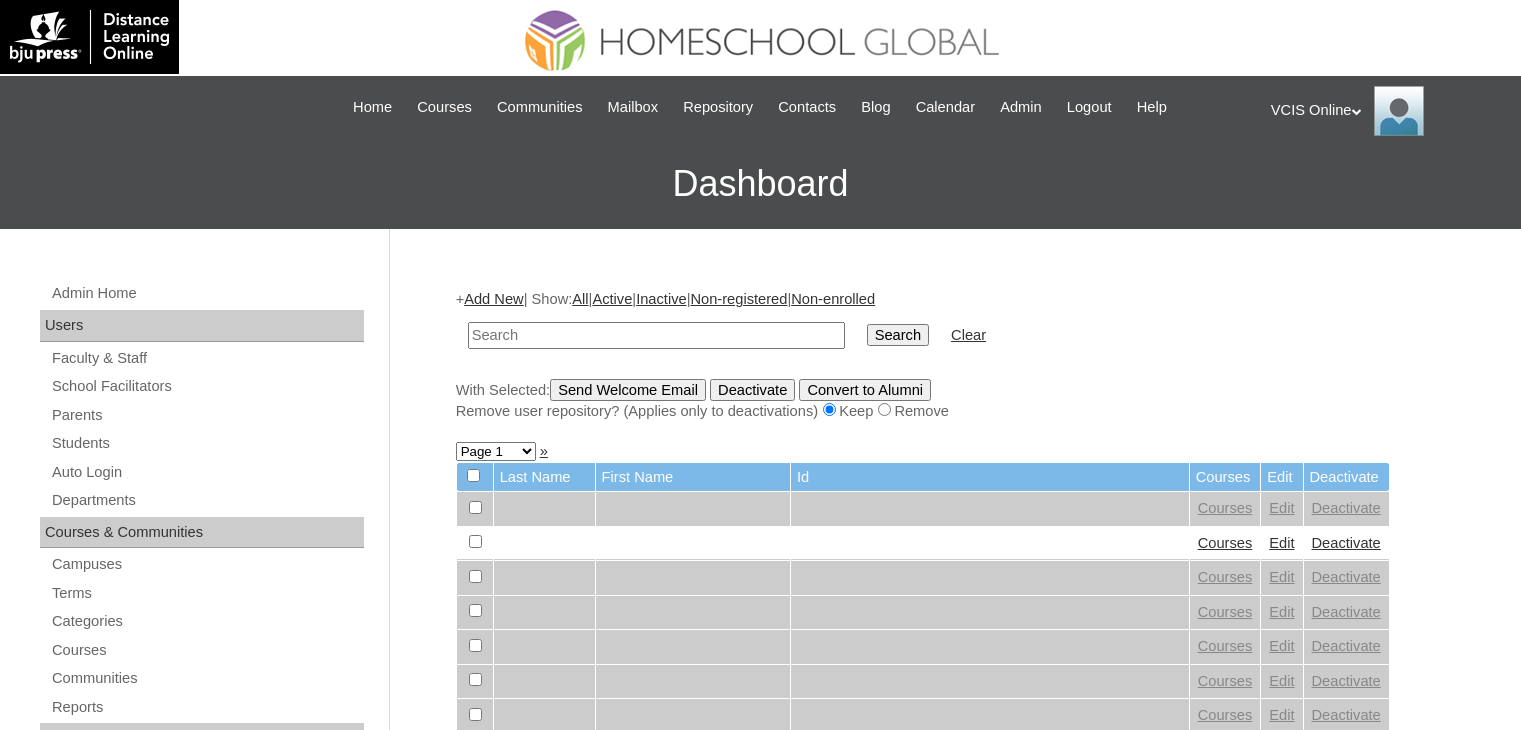 scroll, scrollTop: 0, scrollLeft: 0, axis: both 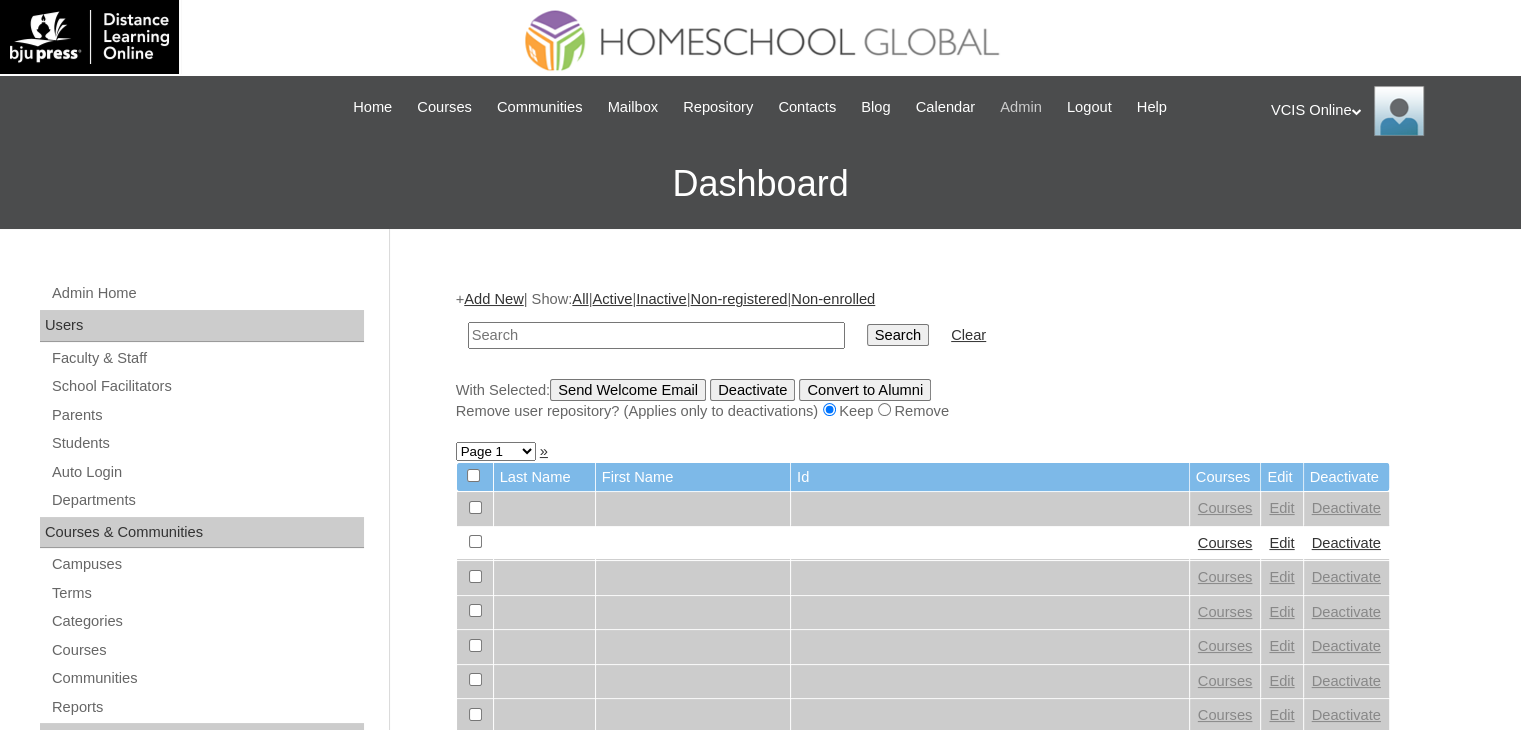 click on "Admin" at bounding box center (1021, 107) 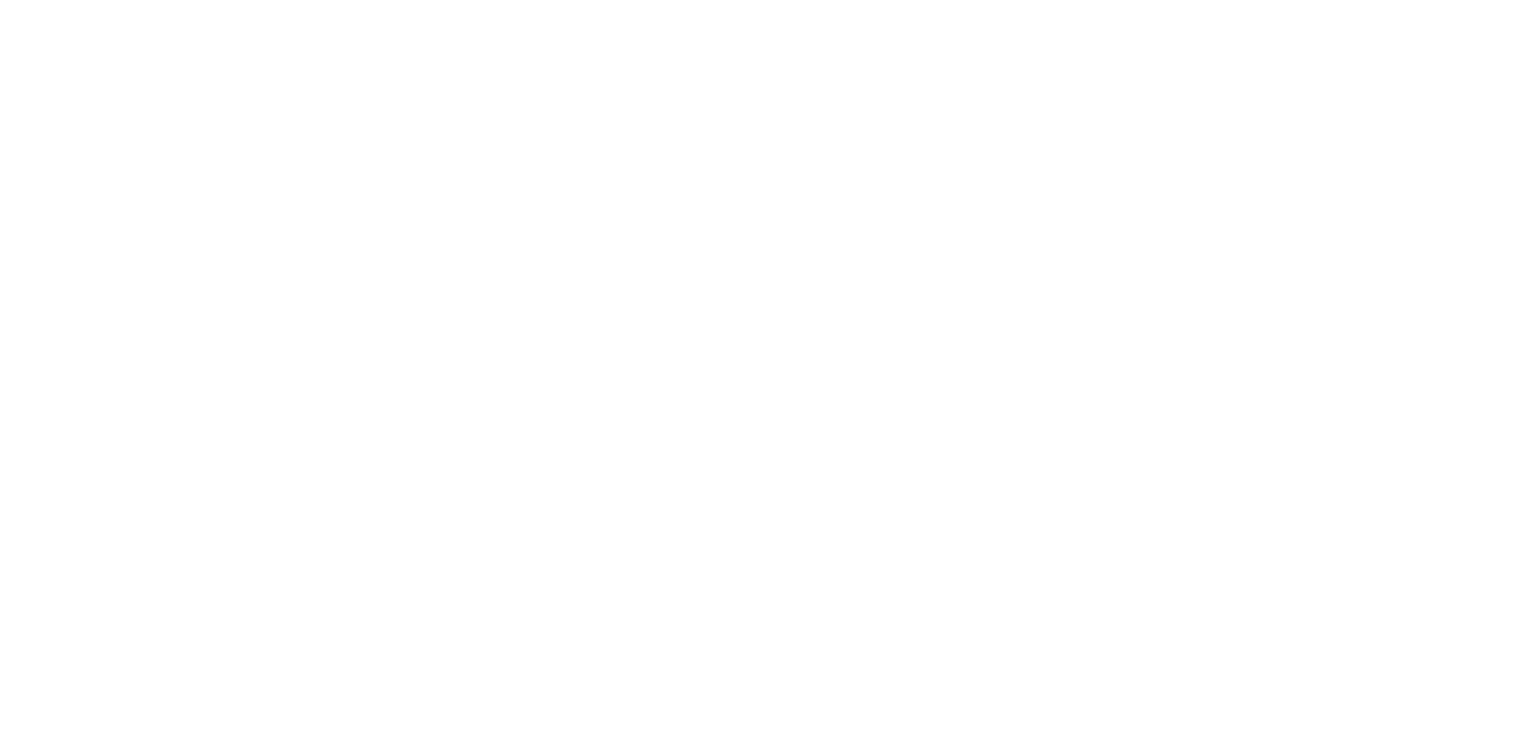 scroll, scrollTop: 0, scrollLeft: 0, axis: both 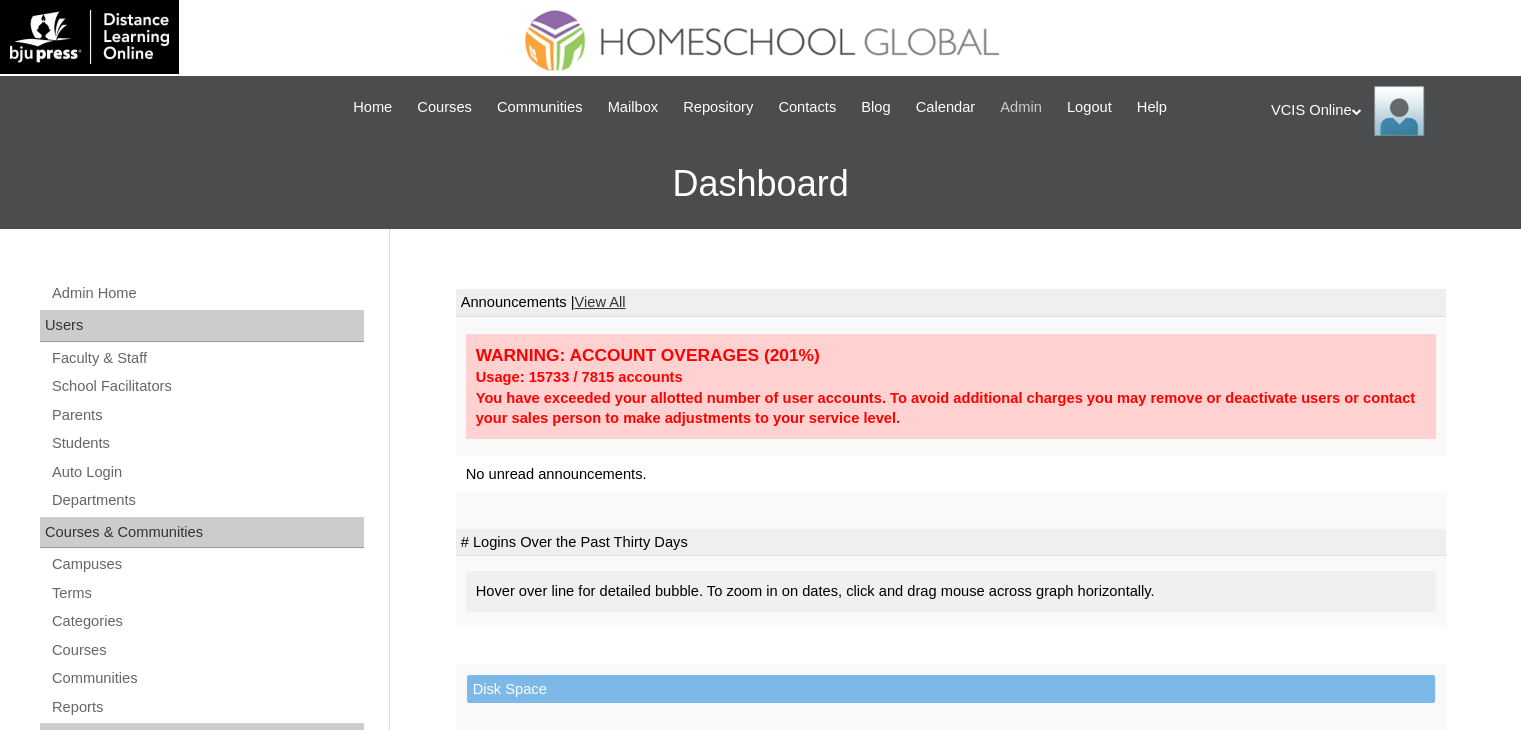 click on "Admin" at bounding box center (1021, 107) 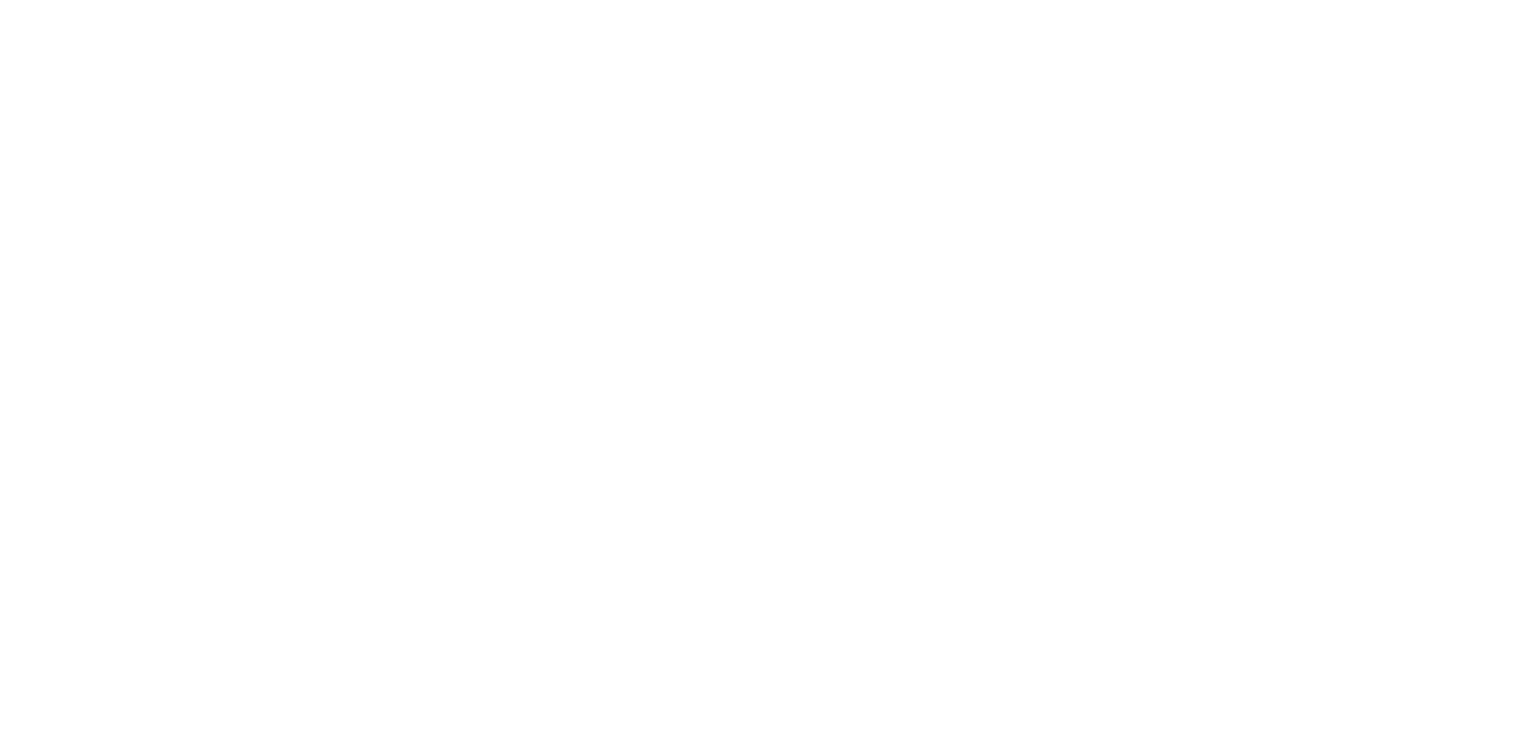 scroll, scrollTop: 0, scrollLeft: 0, axis: both 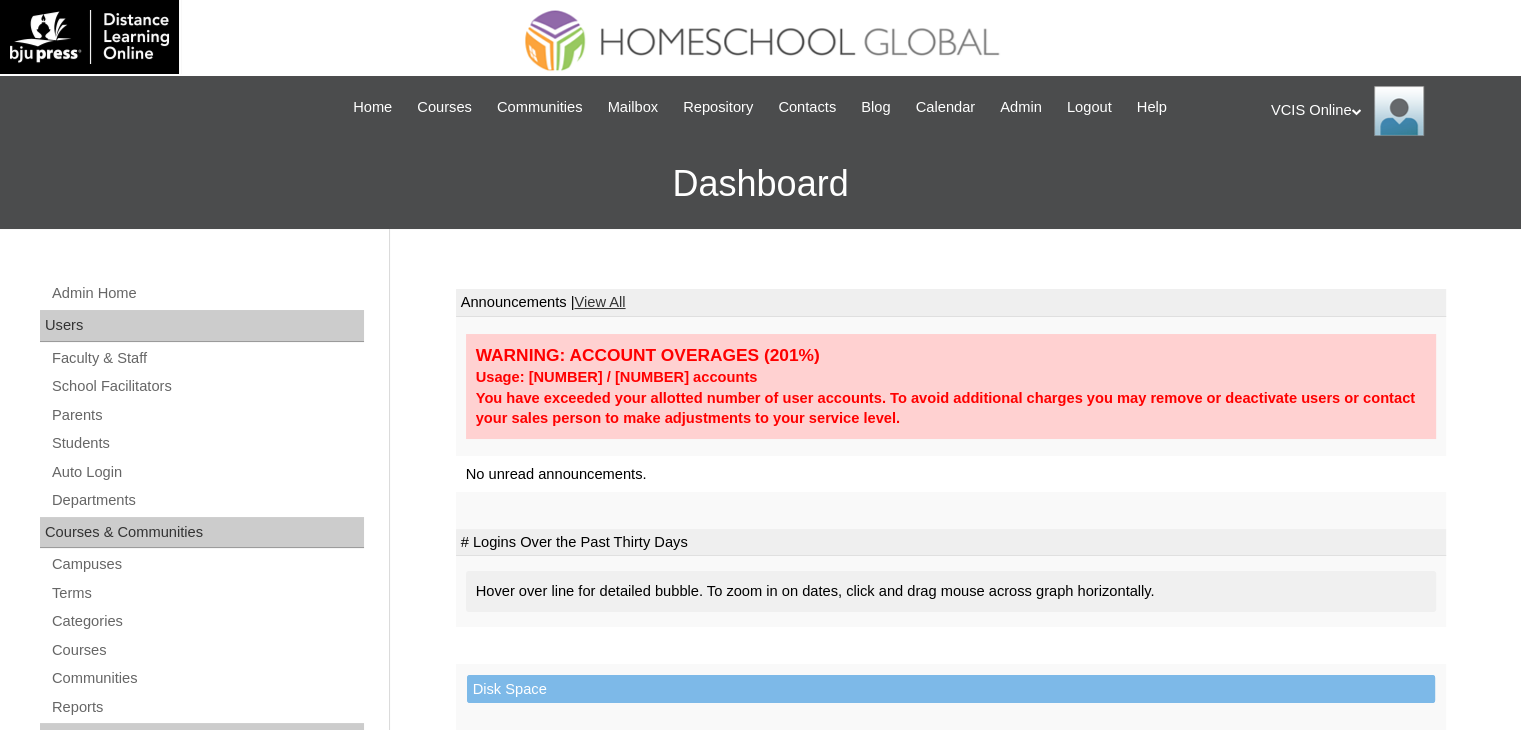 click on "Students" at bounding box center (207, 443) 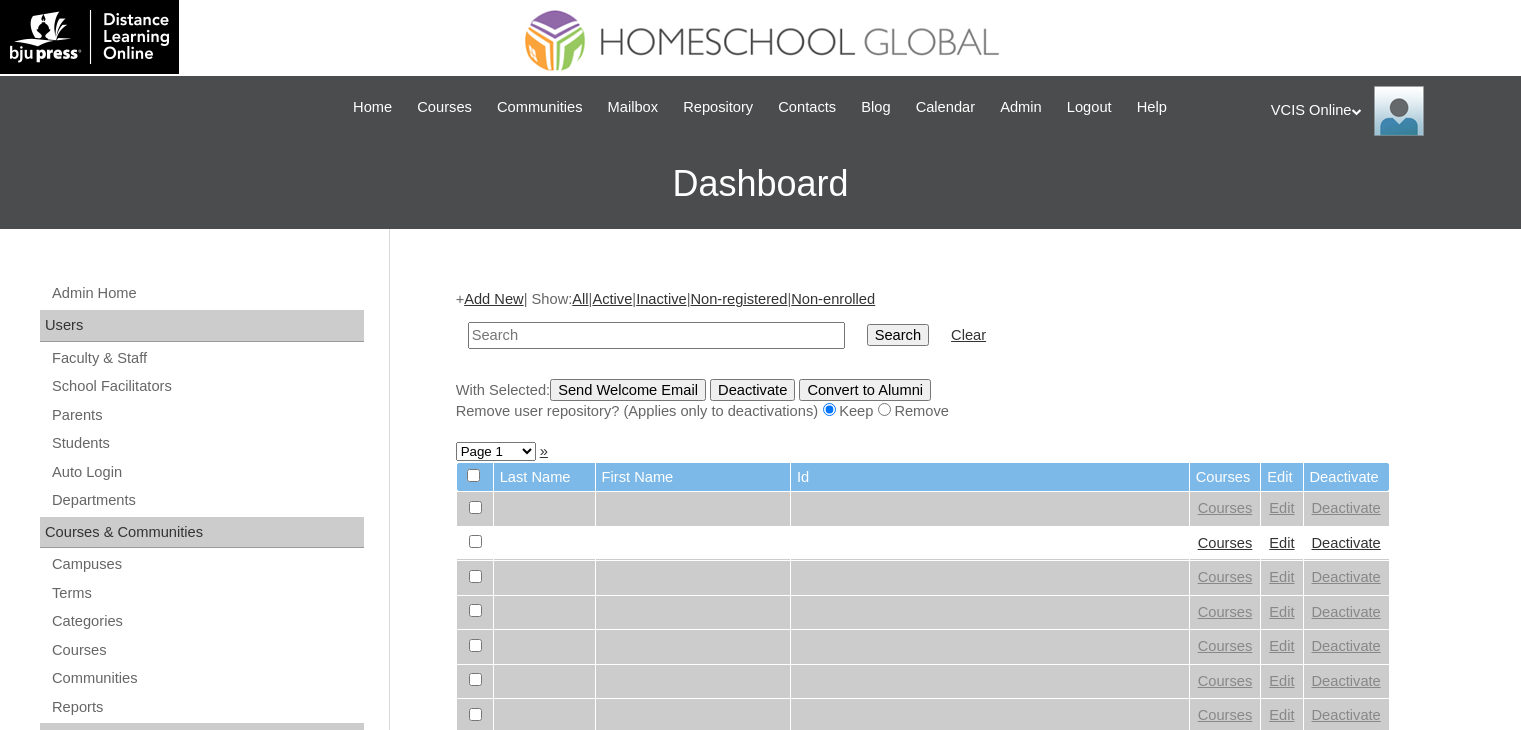 scroll, scrollTop: 0, scrollLeft: 0, axis: both 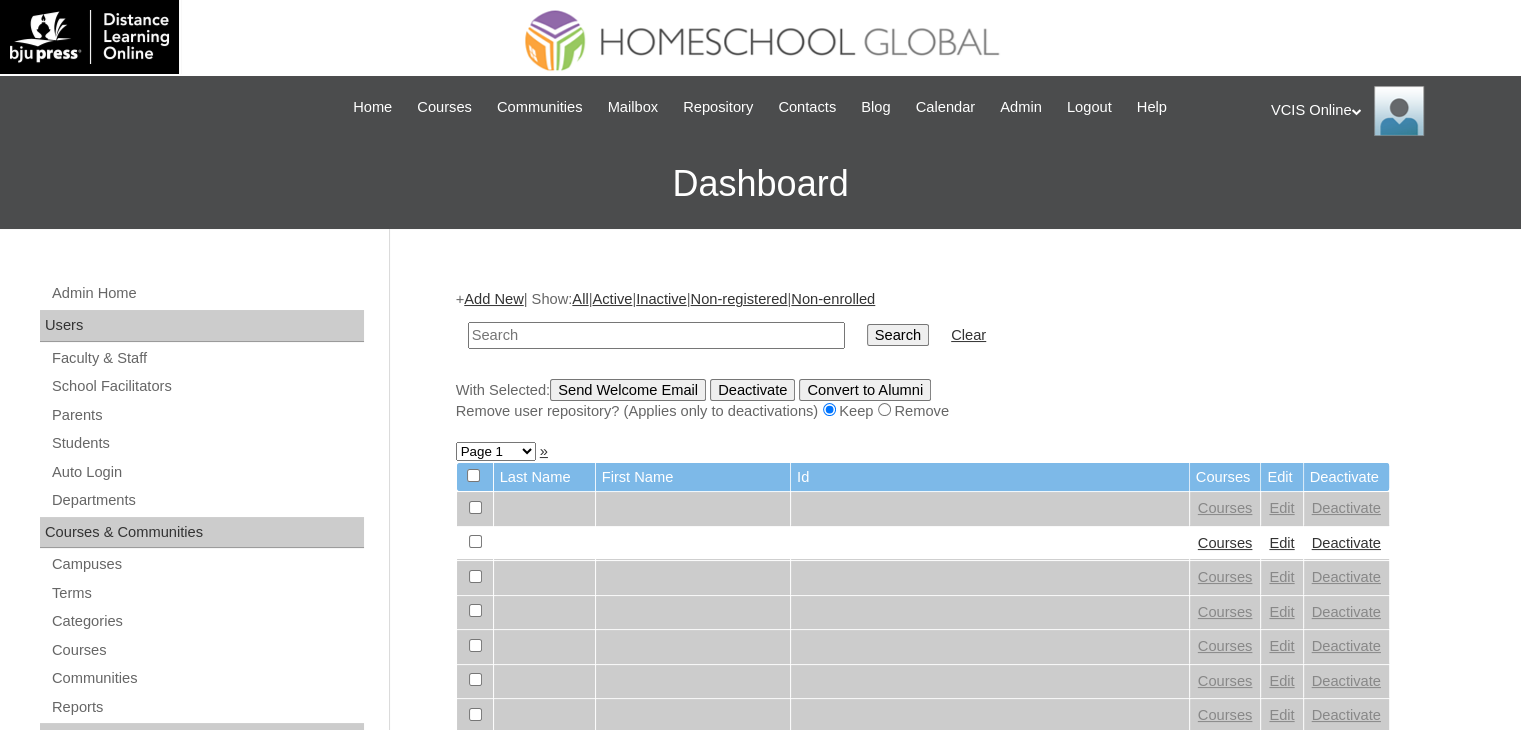 click at bounding box center (656, 335) 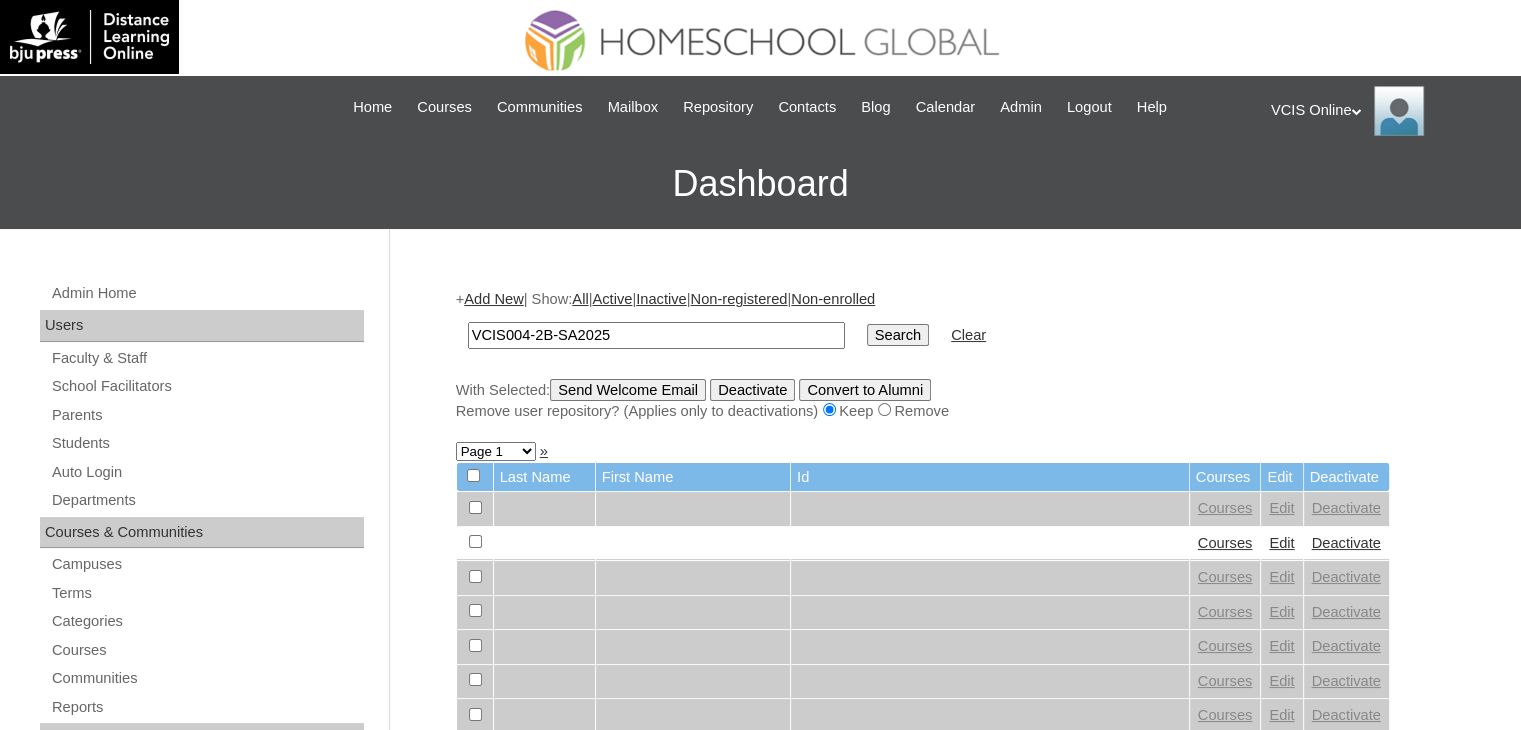 type on "VCIS004-2B-SA2025" 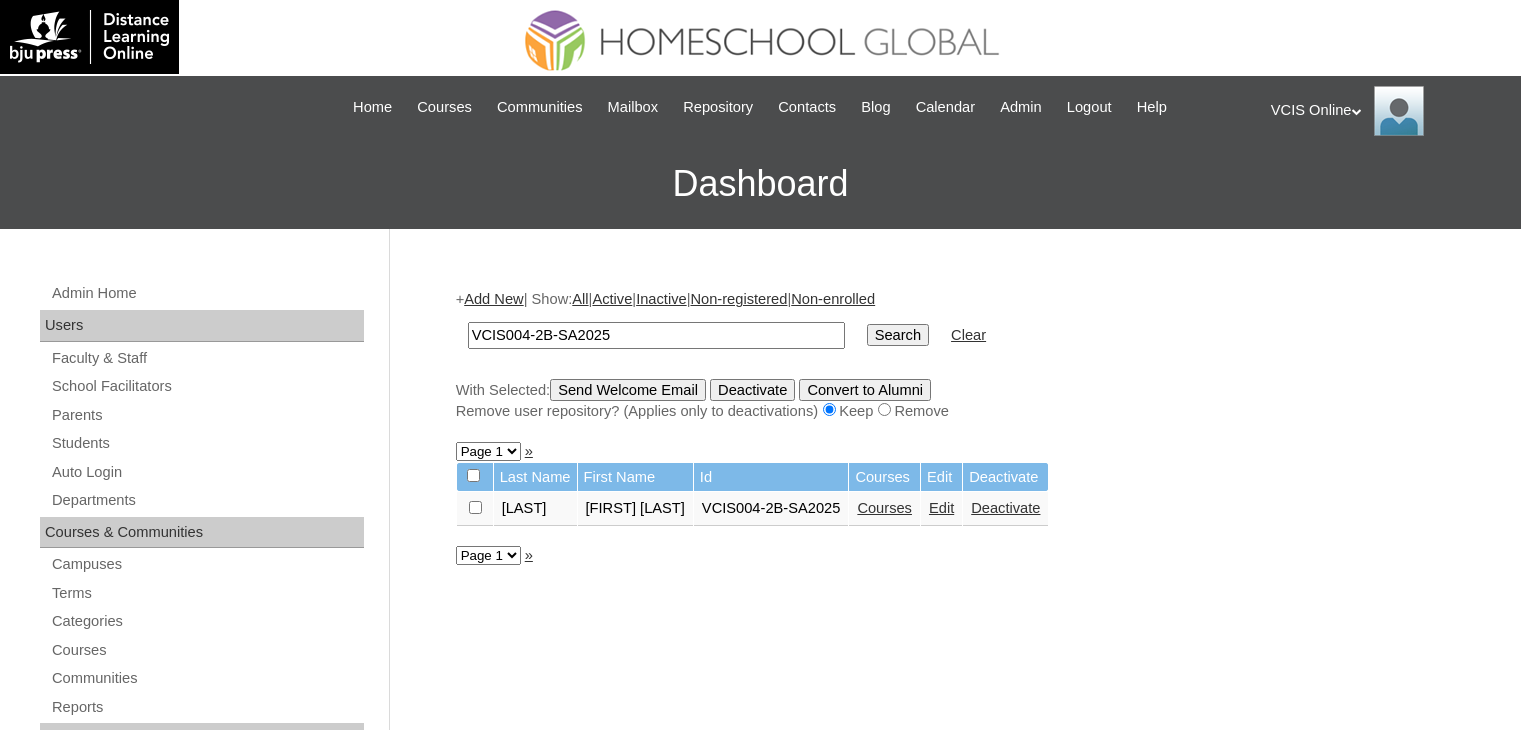 scroll, scrollTop: 0, scrollLeft: 0, axis: both 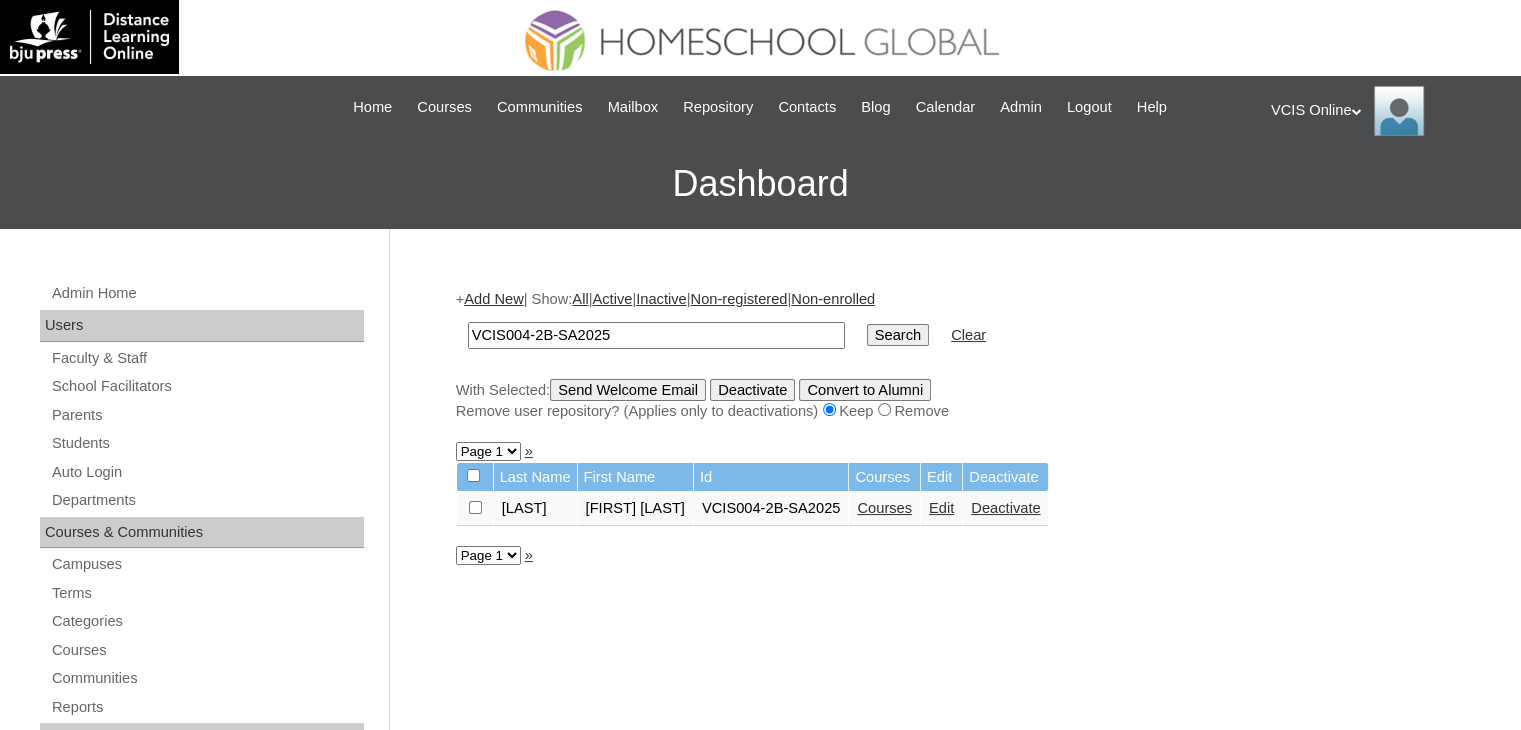 click on "Edit" at bounding box center (941, 508) 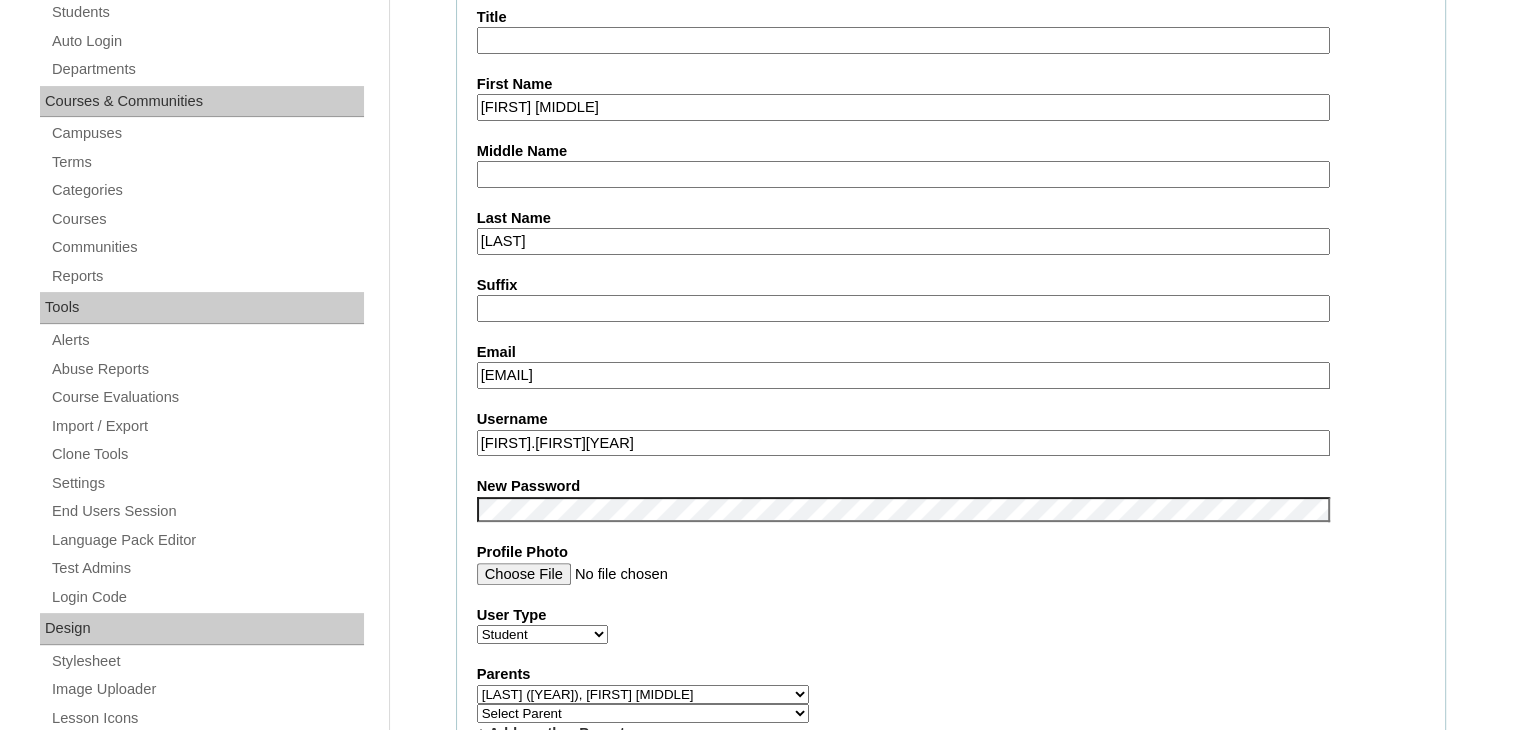 scroll, scrollTop: 318, scrollLeft: 0, axis: vertical 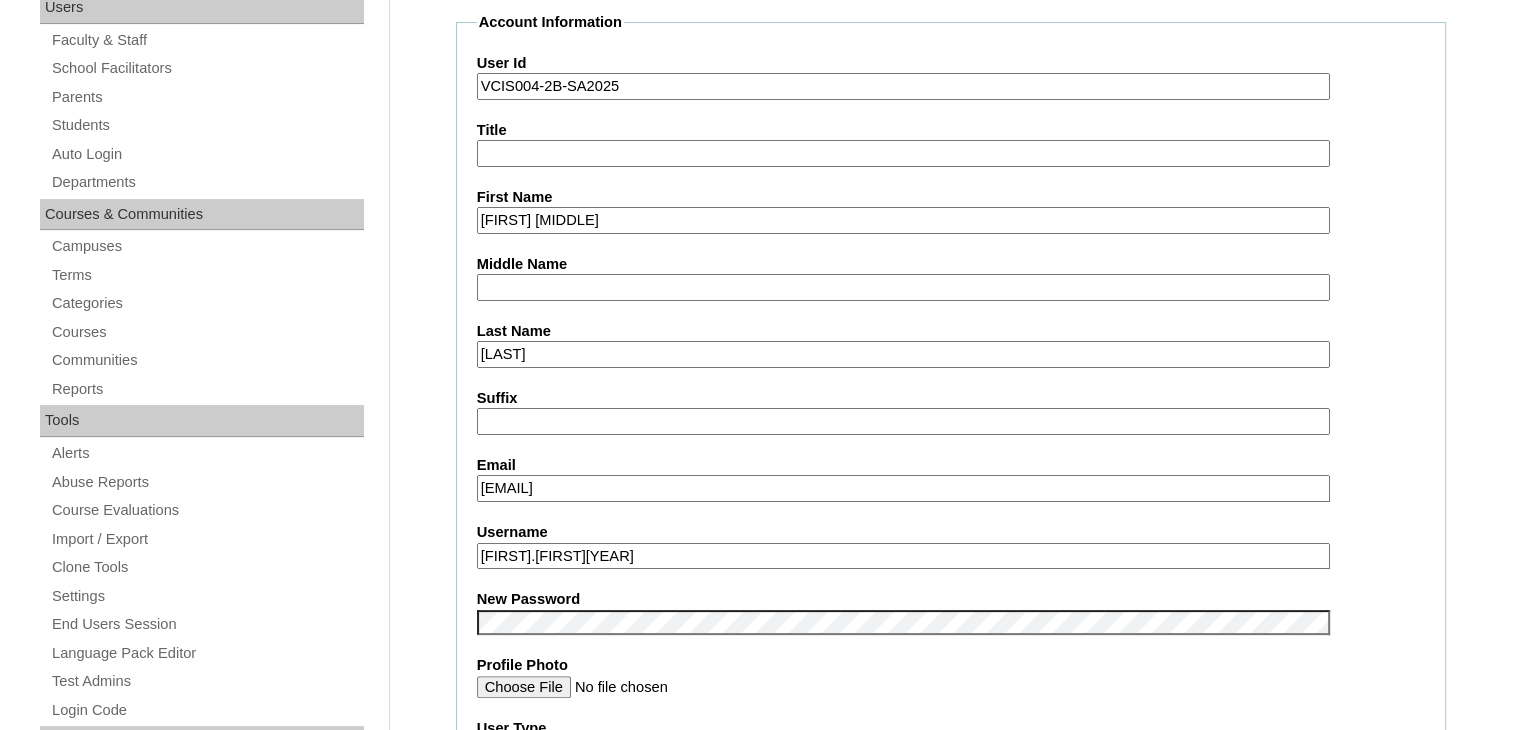 drag, startPoint x: 708, startPoint y: 480, endPoint x: 464, endPoint y: 506, distance: 245.38133 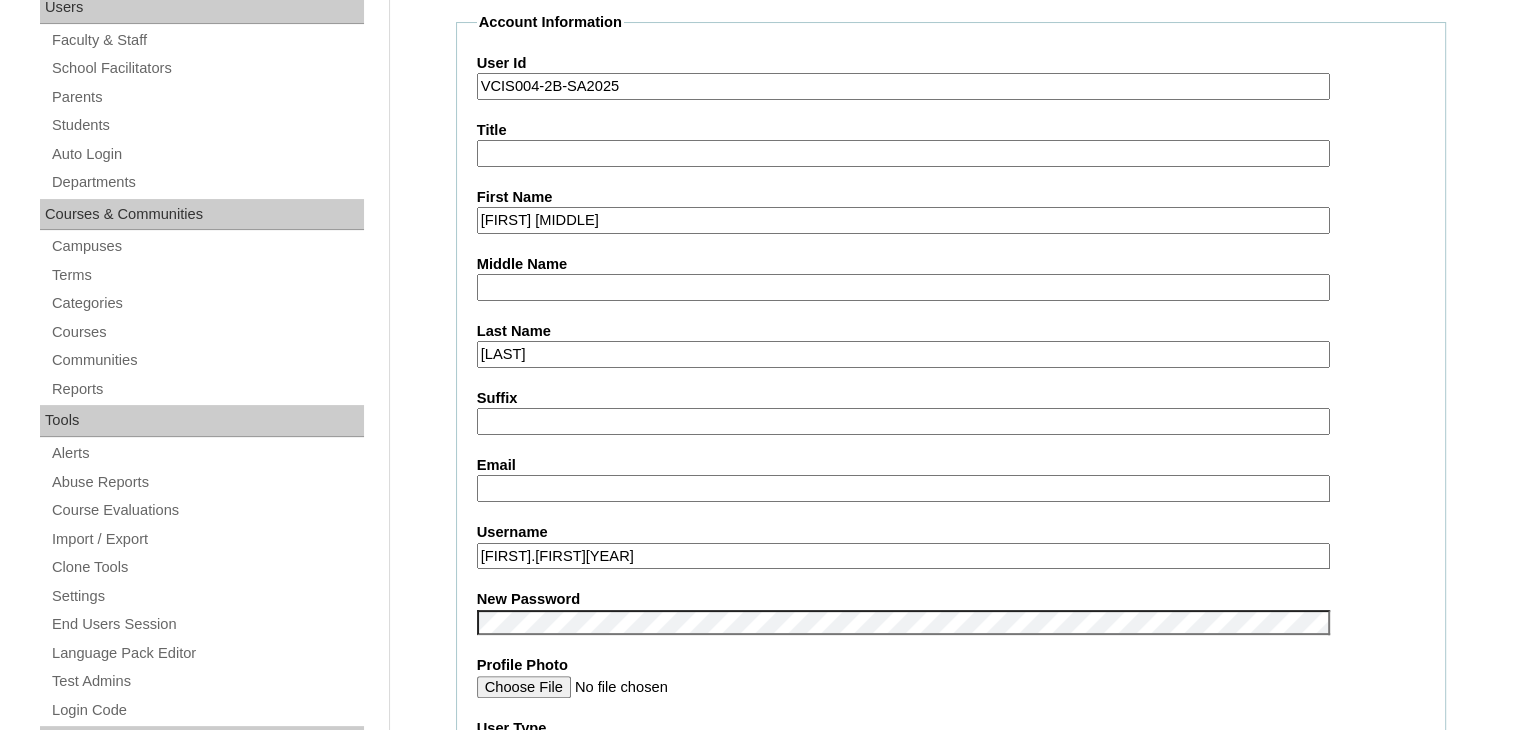 paste on "mfdimayuga.student@vcis.edu.ph" 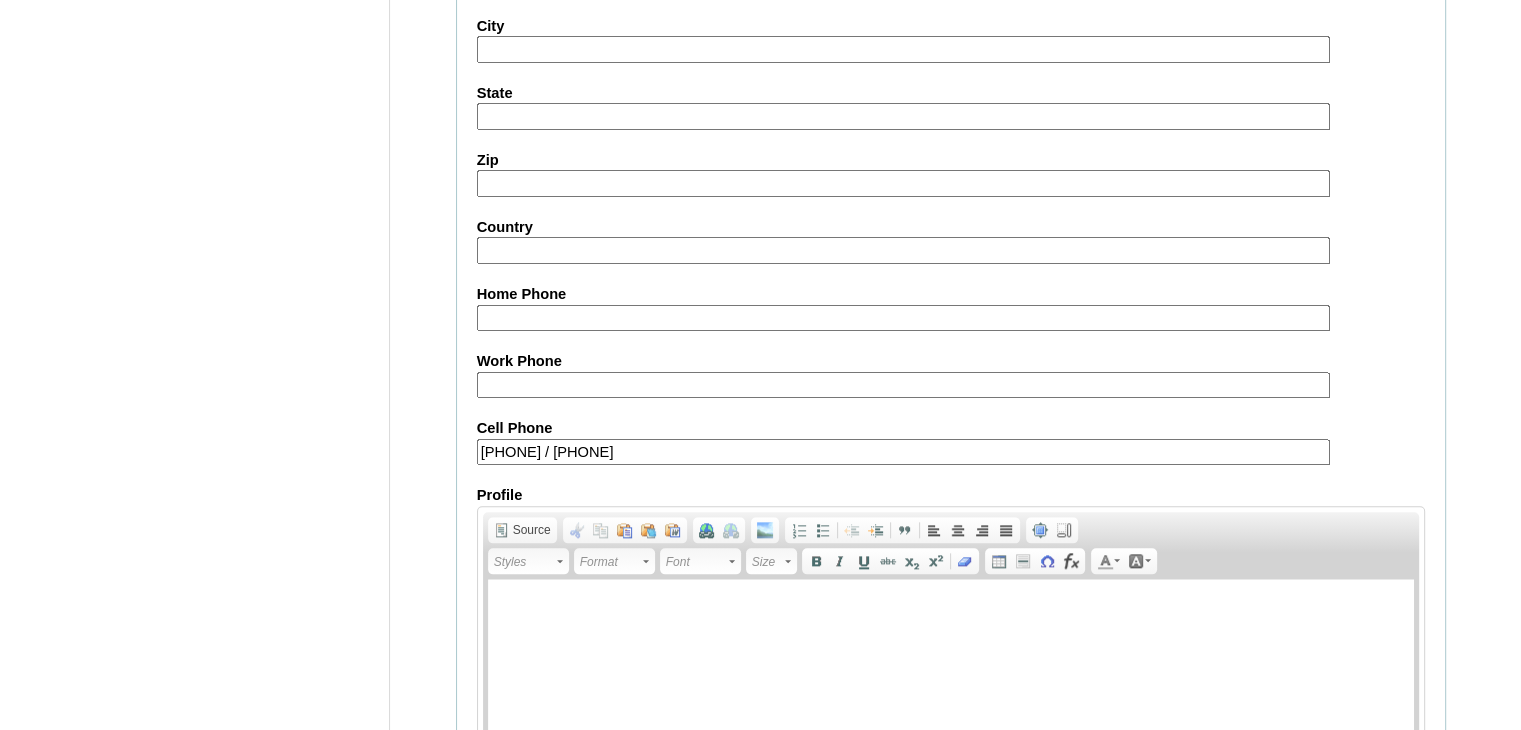 scroll, scrollTop: 2314, scrollLeft: 0, axis: vertical 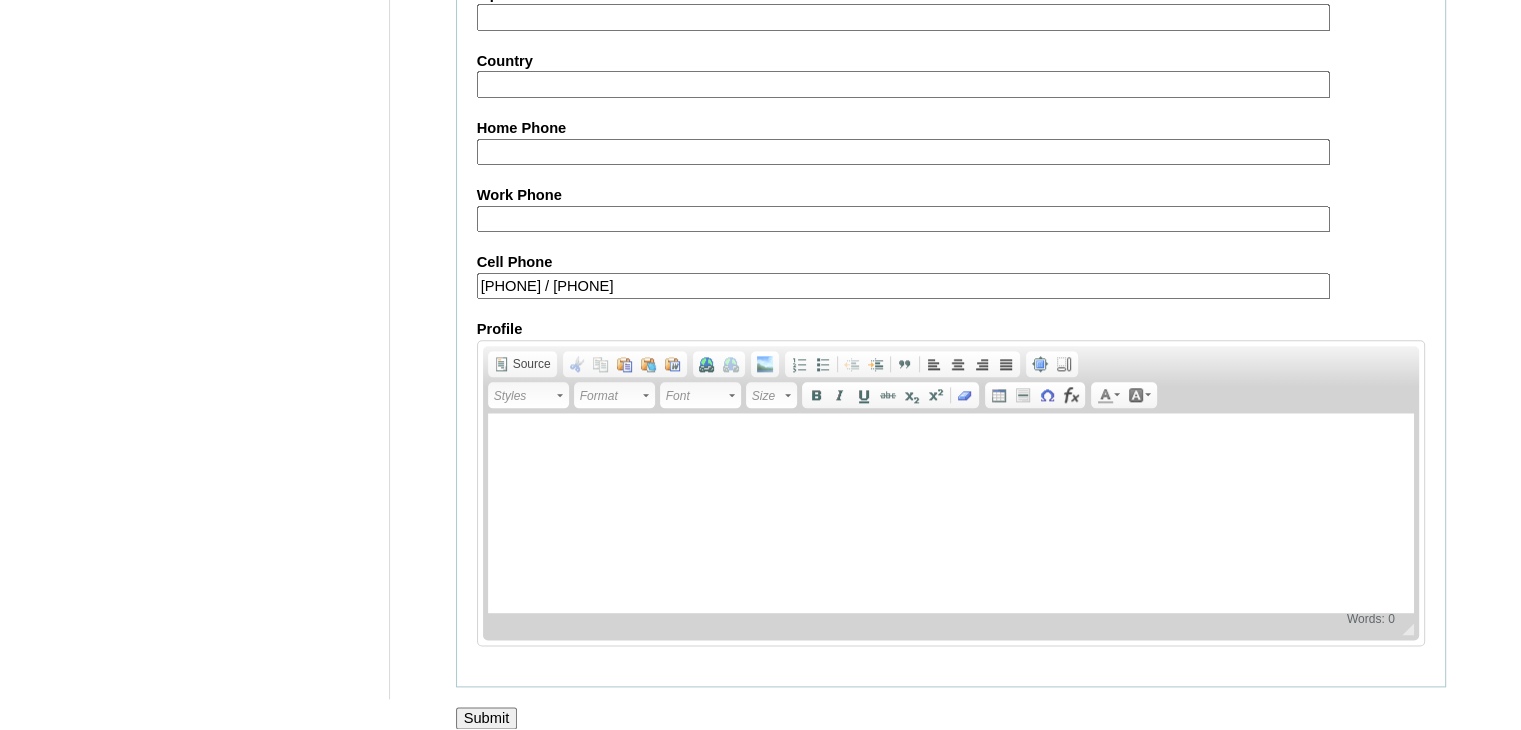 type on "mfdimayuga.student@vcis.edu.ph" 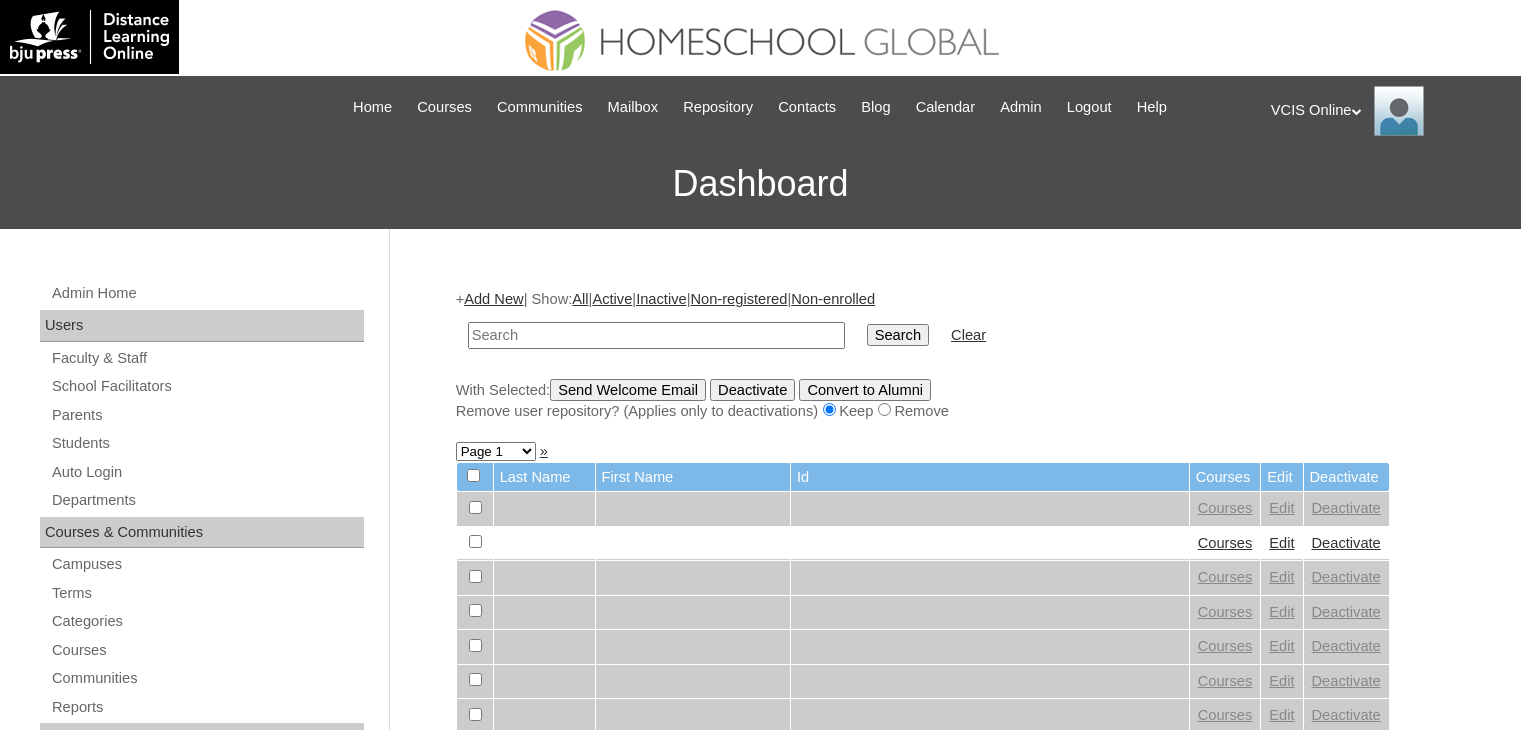 scroll, scrollTop: 0, scrollLeft: 0, axis: both 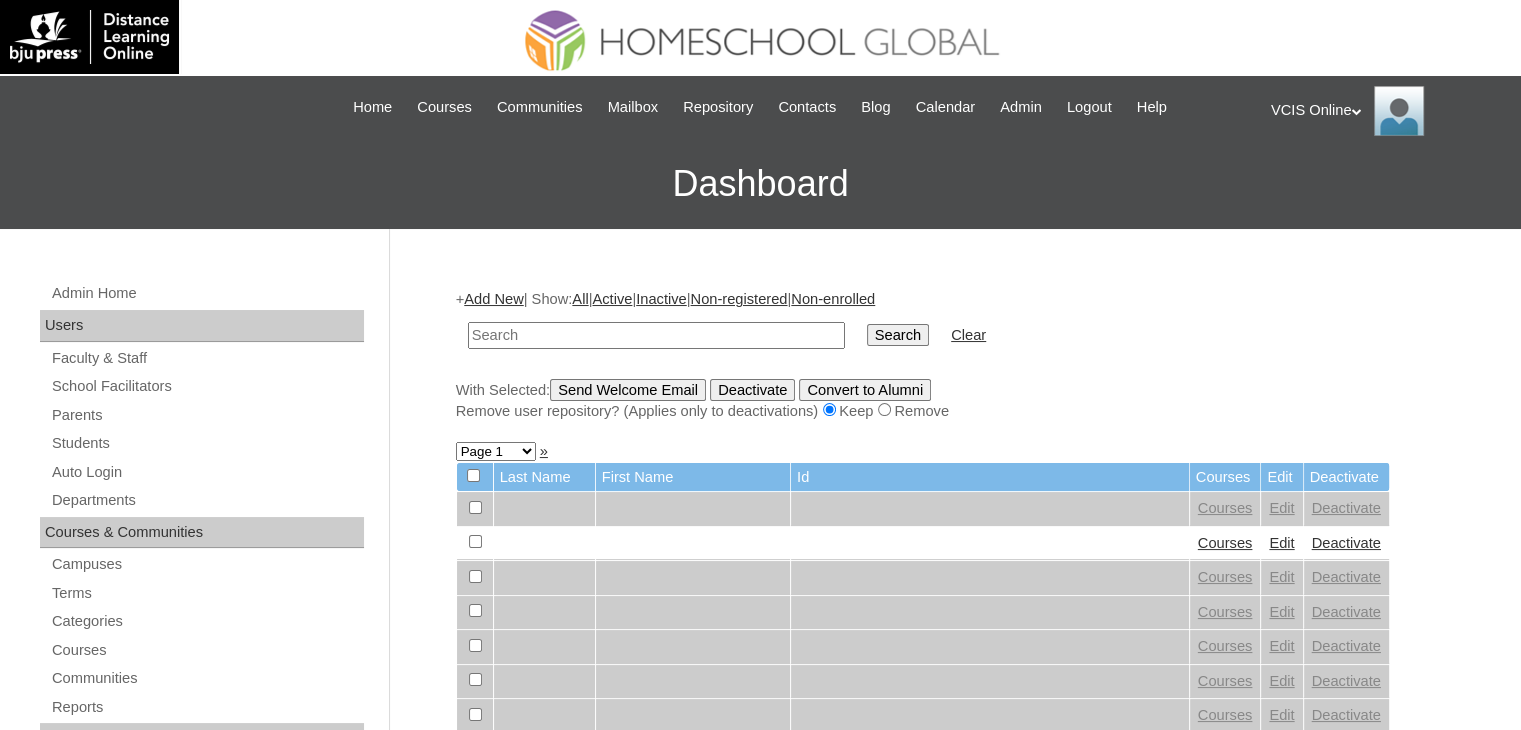 paste on "VCIS005-2B-SA2025" 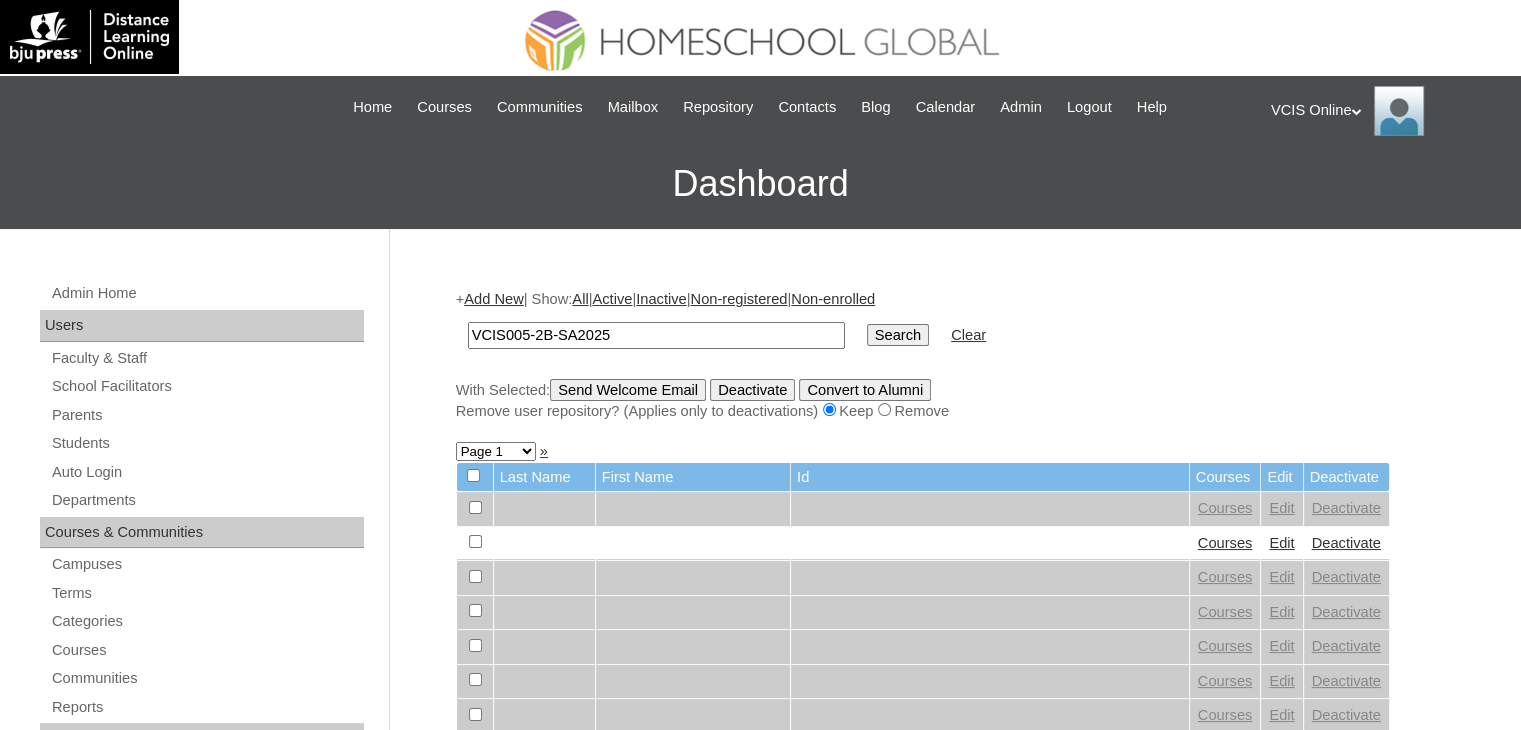 type on "VCIS005-2B-SA2025" 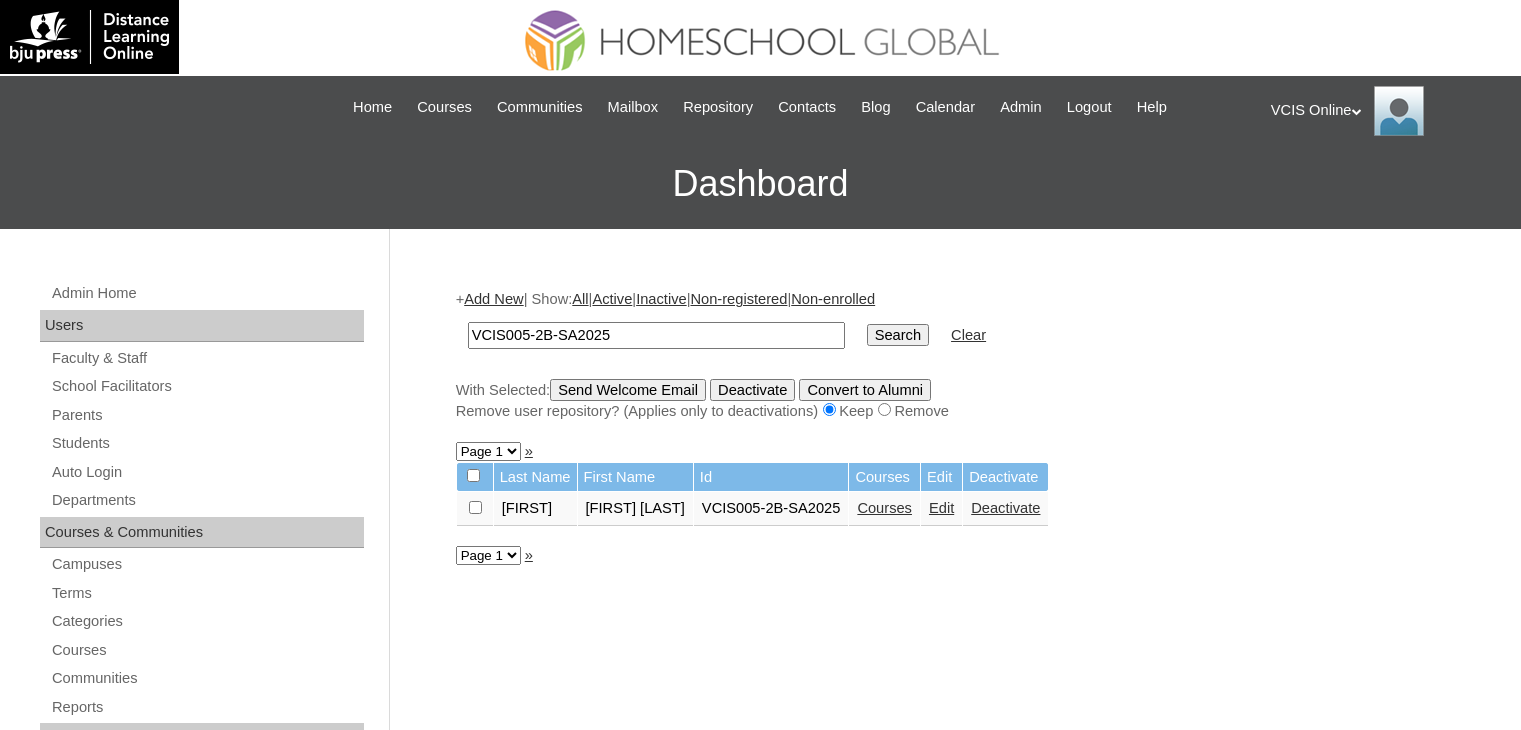 scroll, scrollTop: 0, scrollLeft: 0, axis: both 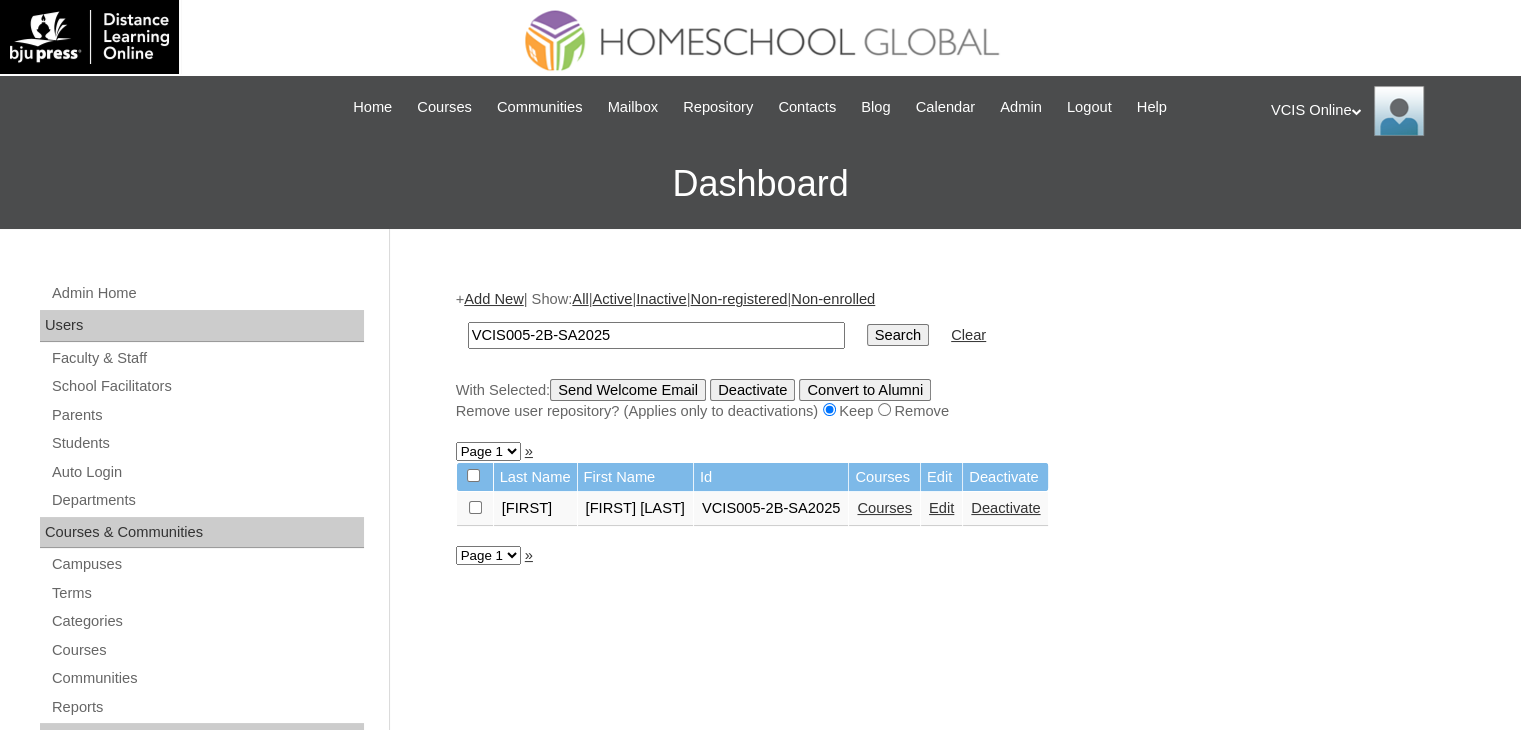 click on "Edit" at bounding box center (941, 508) 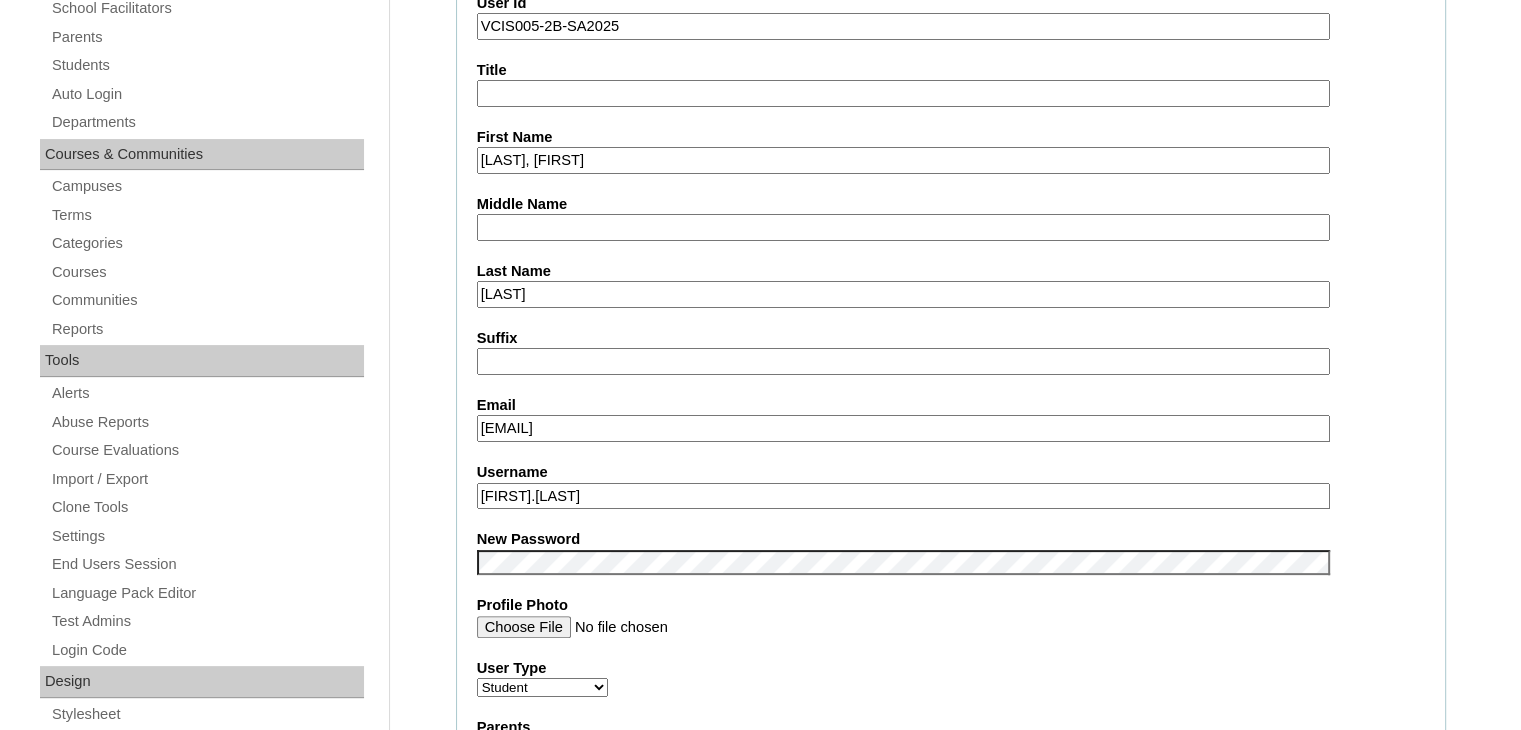 scroll, scrollTop: 464, scrollLeft: 0, axis: vertical 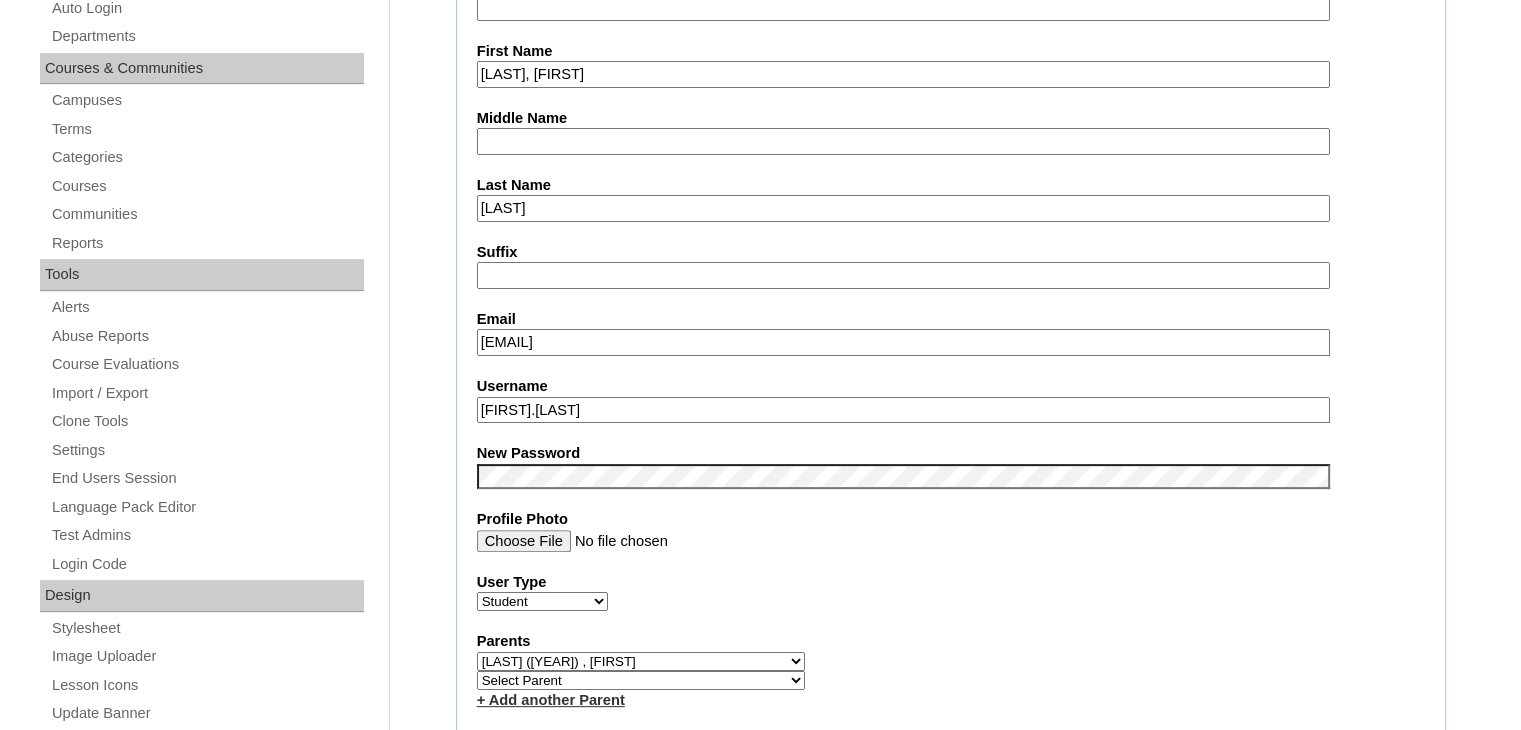 drag, startPoint x: 759, startPoint y: 339, endPoint x: 446, endPoint y: 345, distance: 313.0575 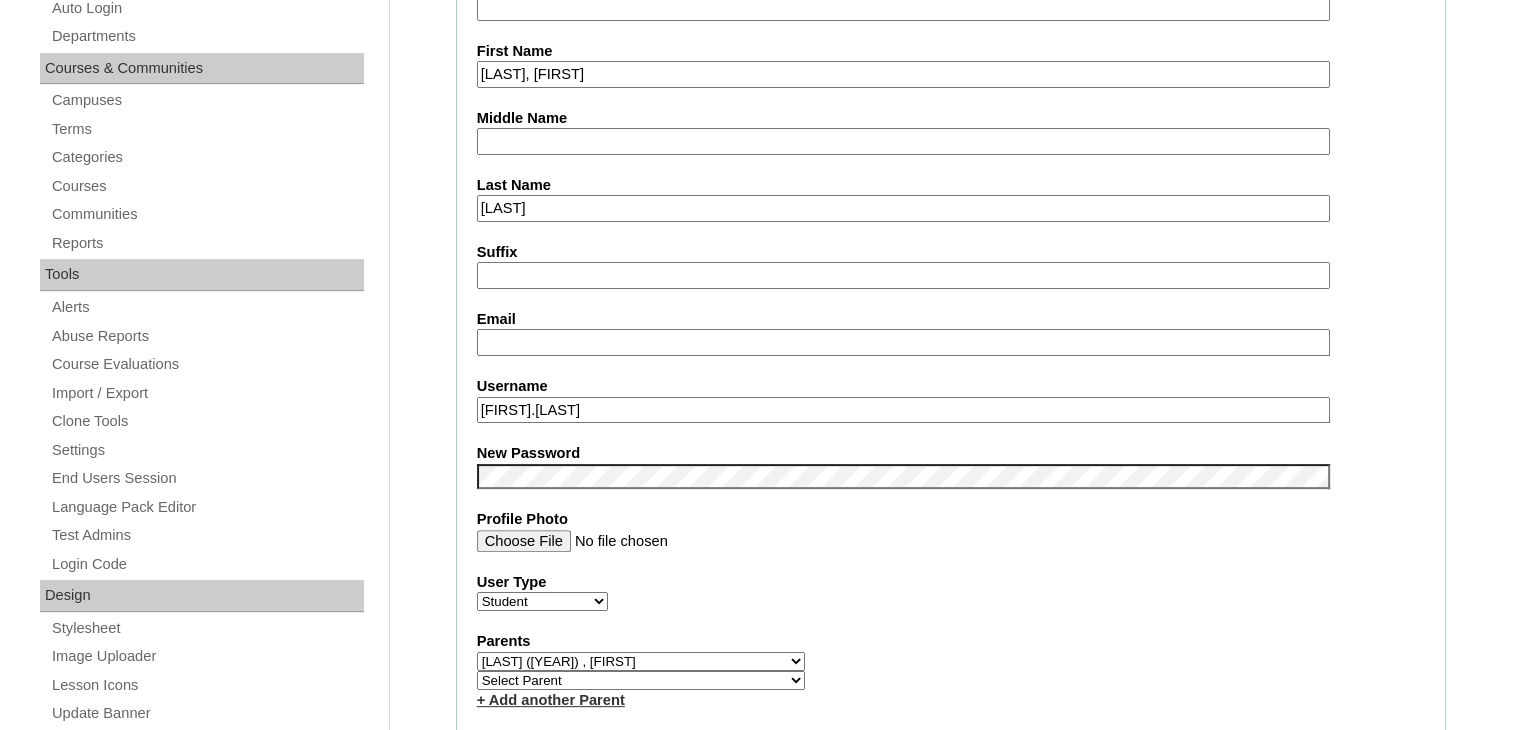 paste on "ncmenes.student@vcis.edu.ph" 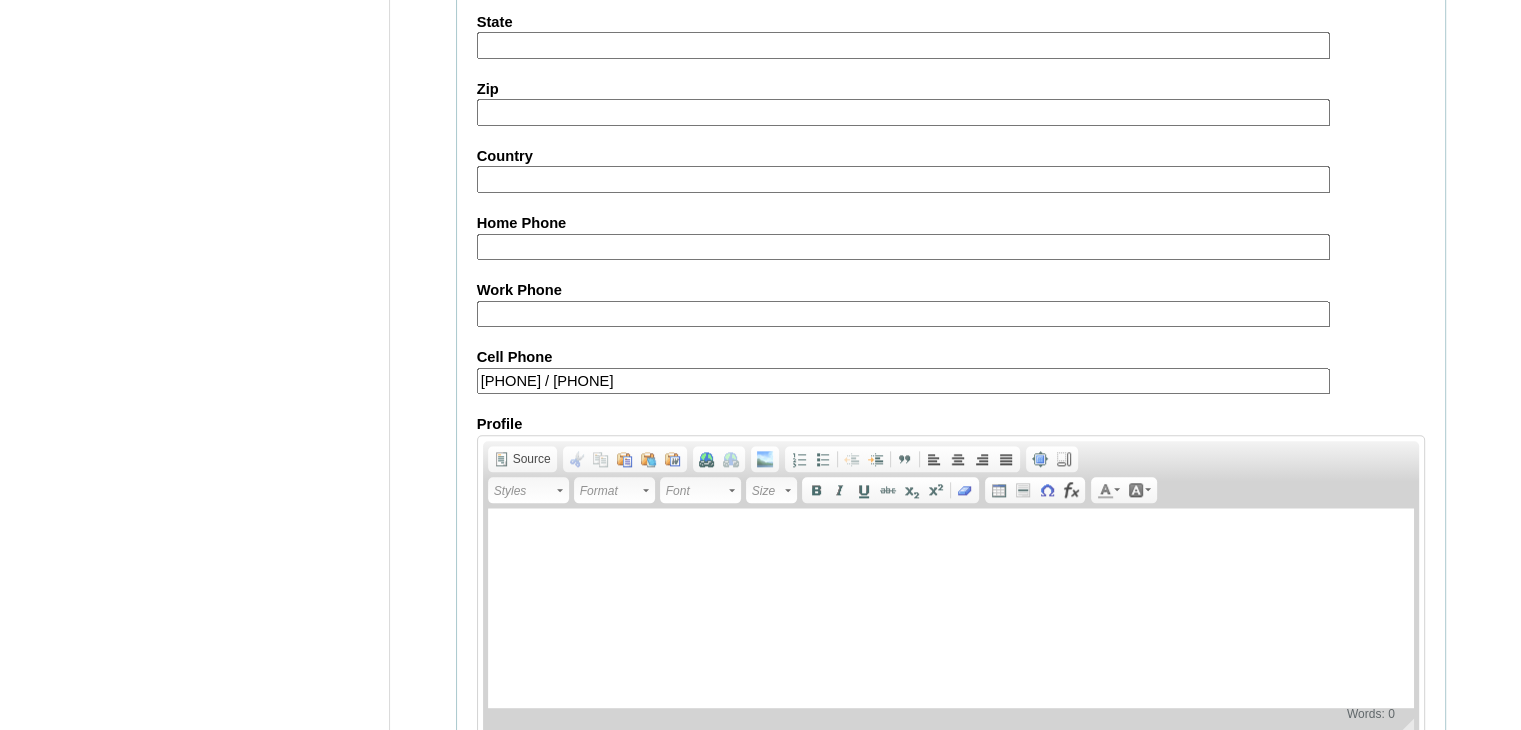 scroll, scrollTop: 2314, scrollLeft: 0, axis: vertical 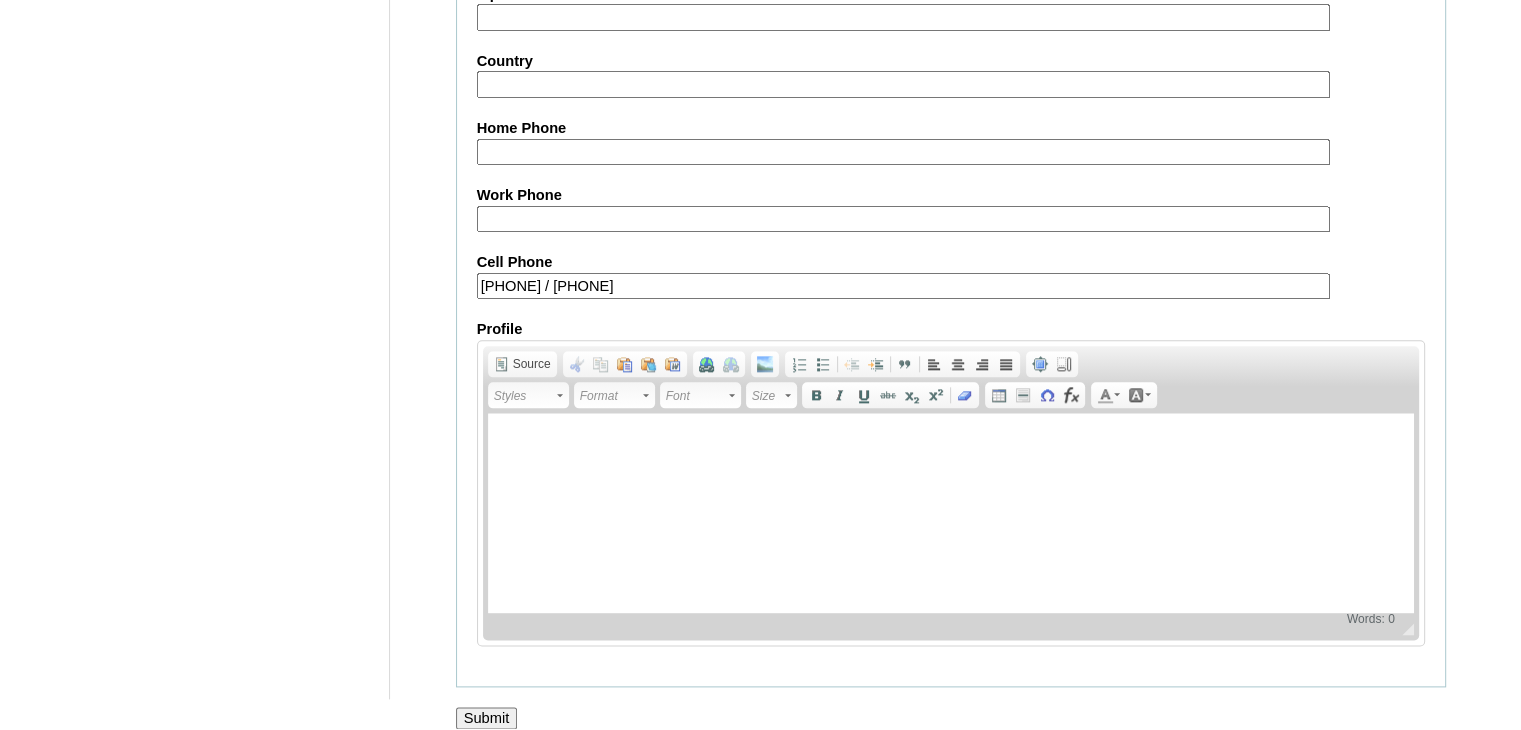 type on "ncmenes.student@vcis.edu.ph" 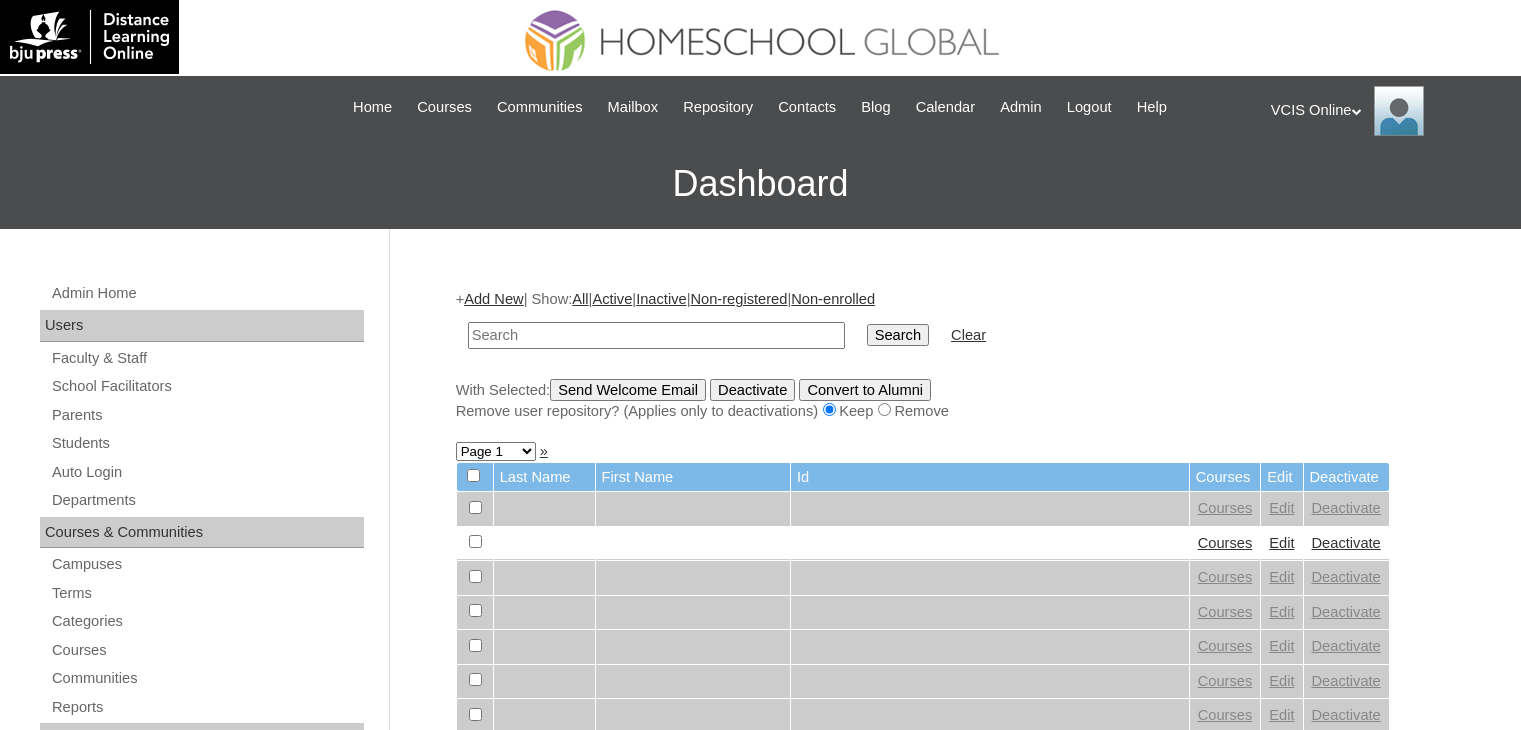 scroll, scrollTop: 0, scrollLeft: 0, axis: both 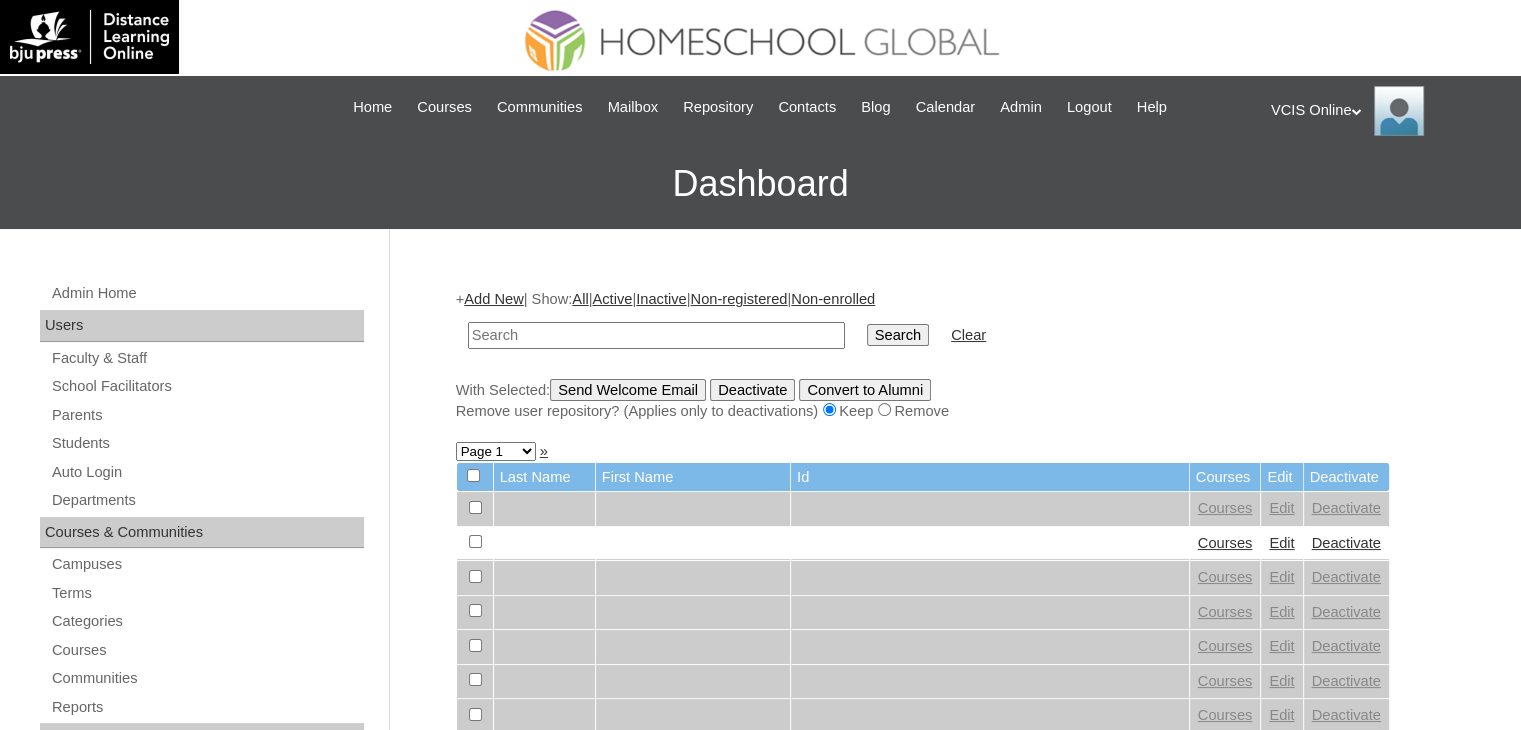 paste on "VCIS006-2B-SA2025" 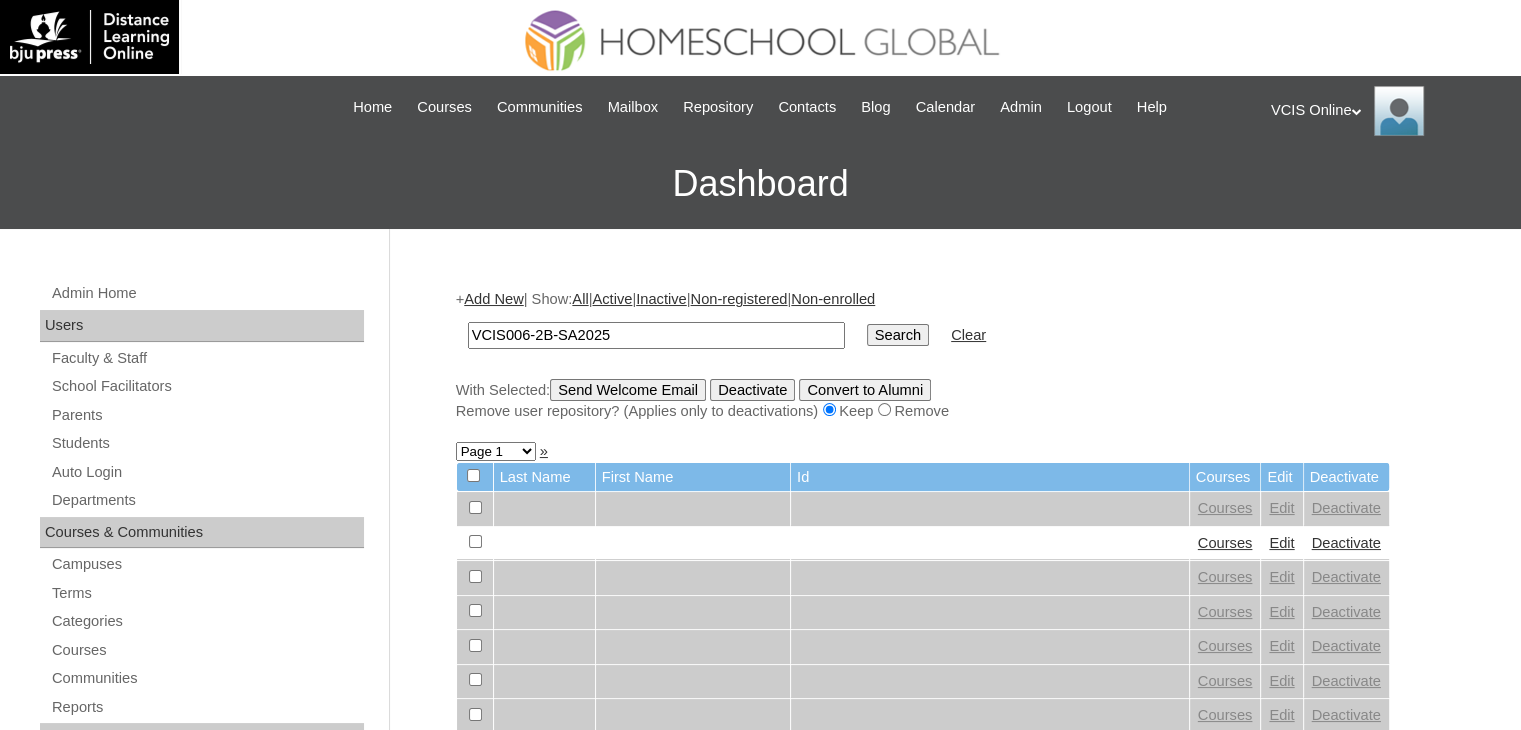 type on "VCIS006-2B-SA2025" 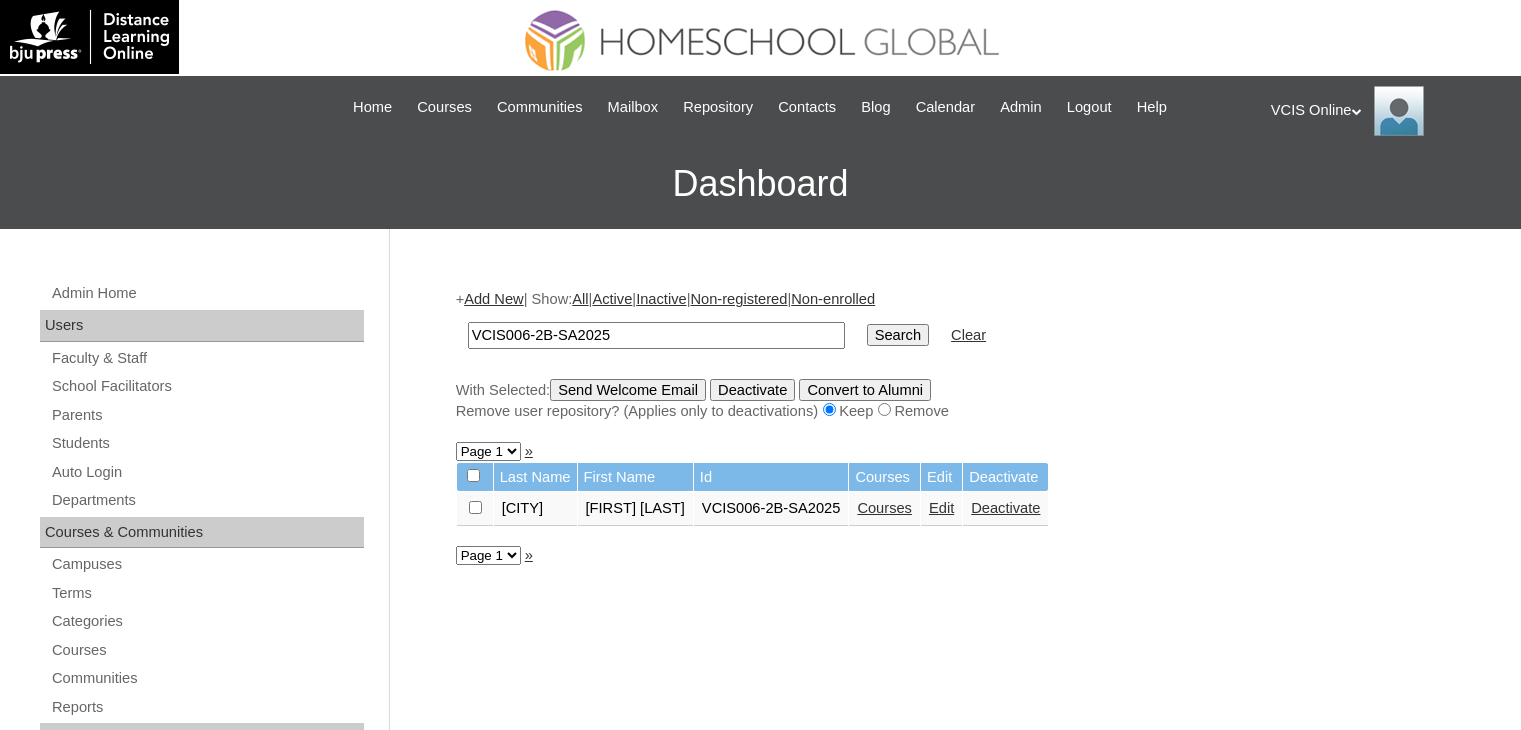 scroll, scrollTop: 0, scrollLeft: 0, axis: both 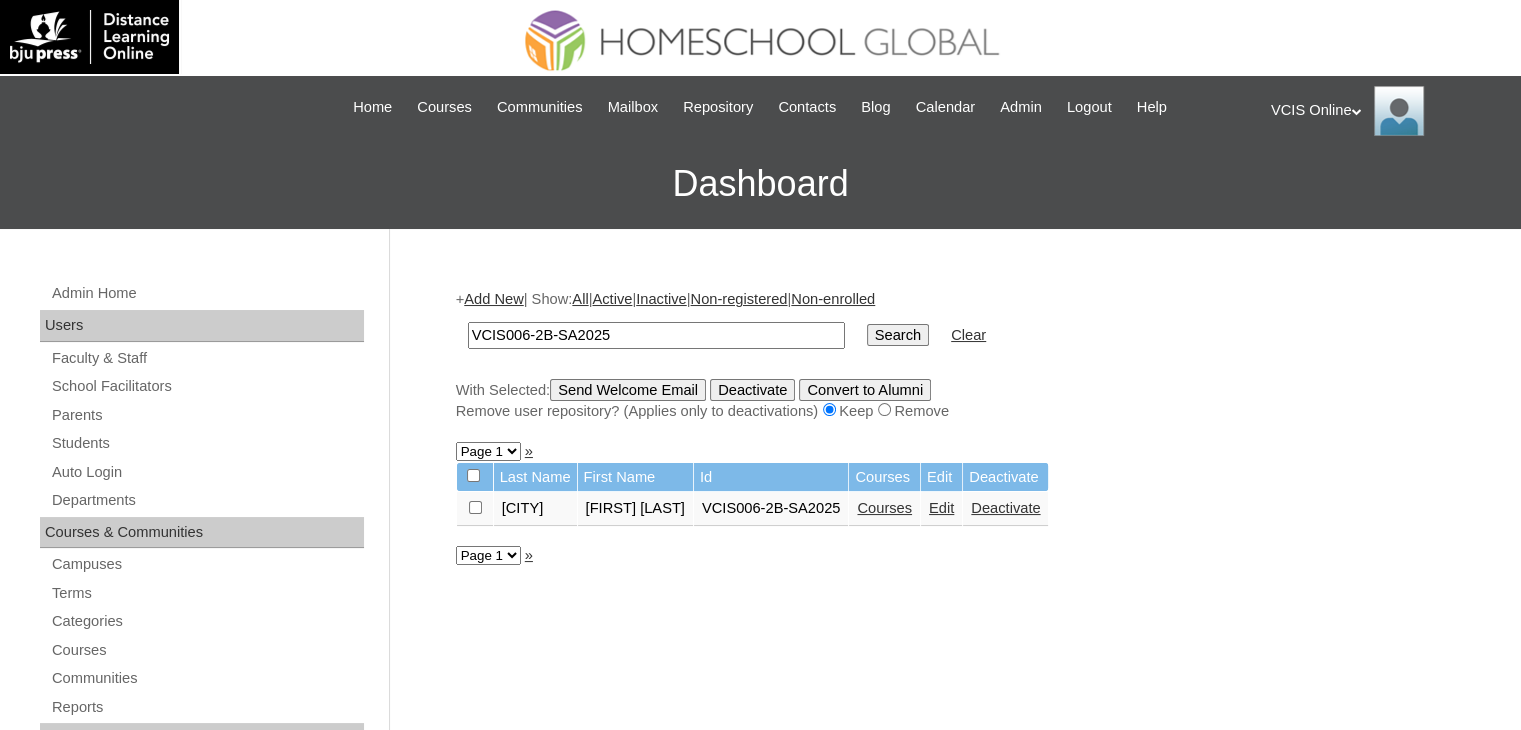 click on "Edit" at bounding box center (941, 508) 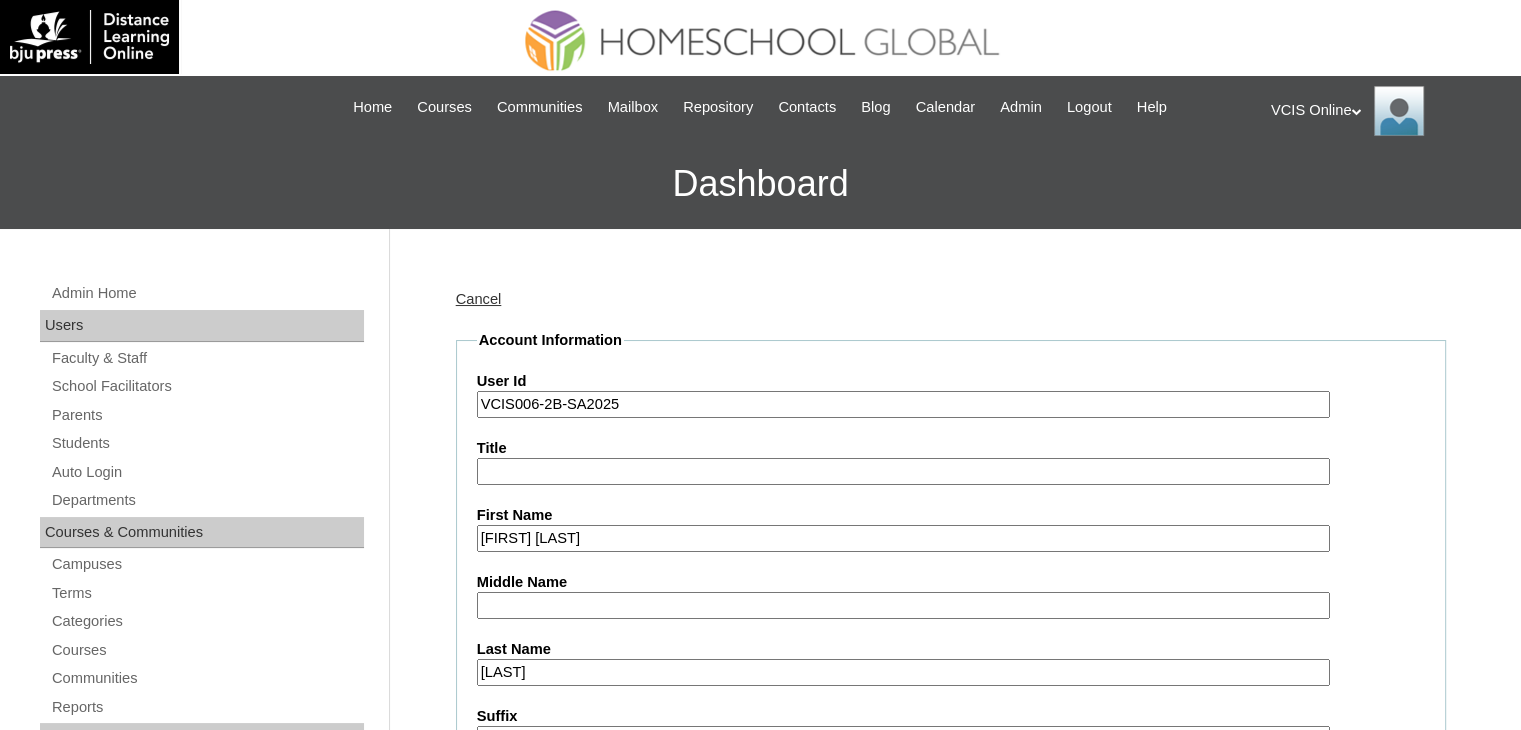 scroll, scrollTop: 206, scrollLeft: 0, axis: vertical 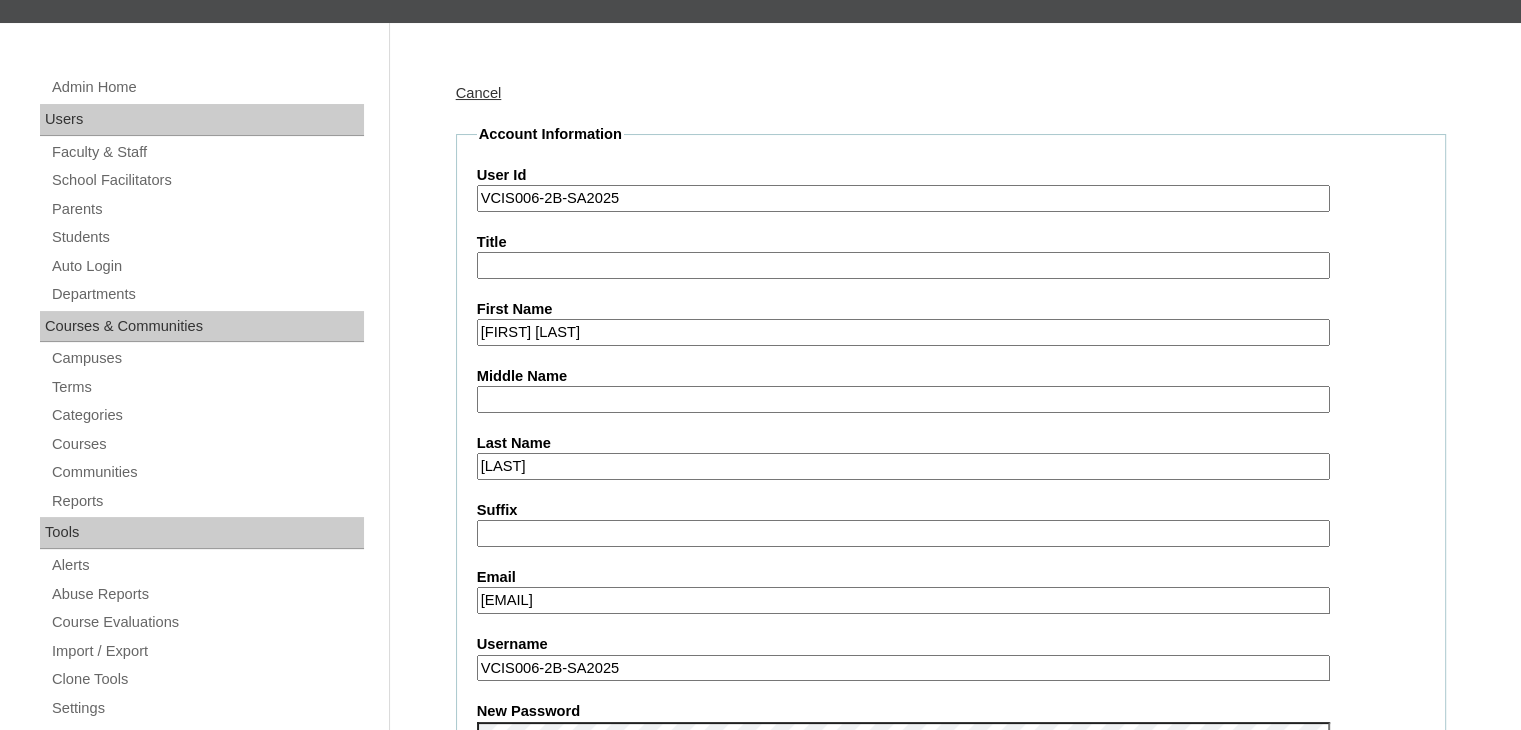 drag, startPoint x: 730, startPoint y: 587, endPoint x: 436, endPoint y: 571, distance: 294.43506 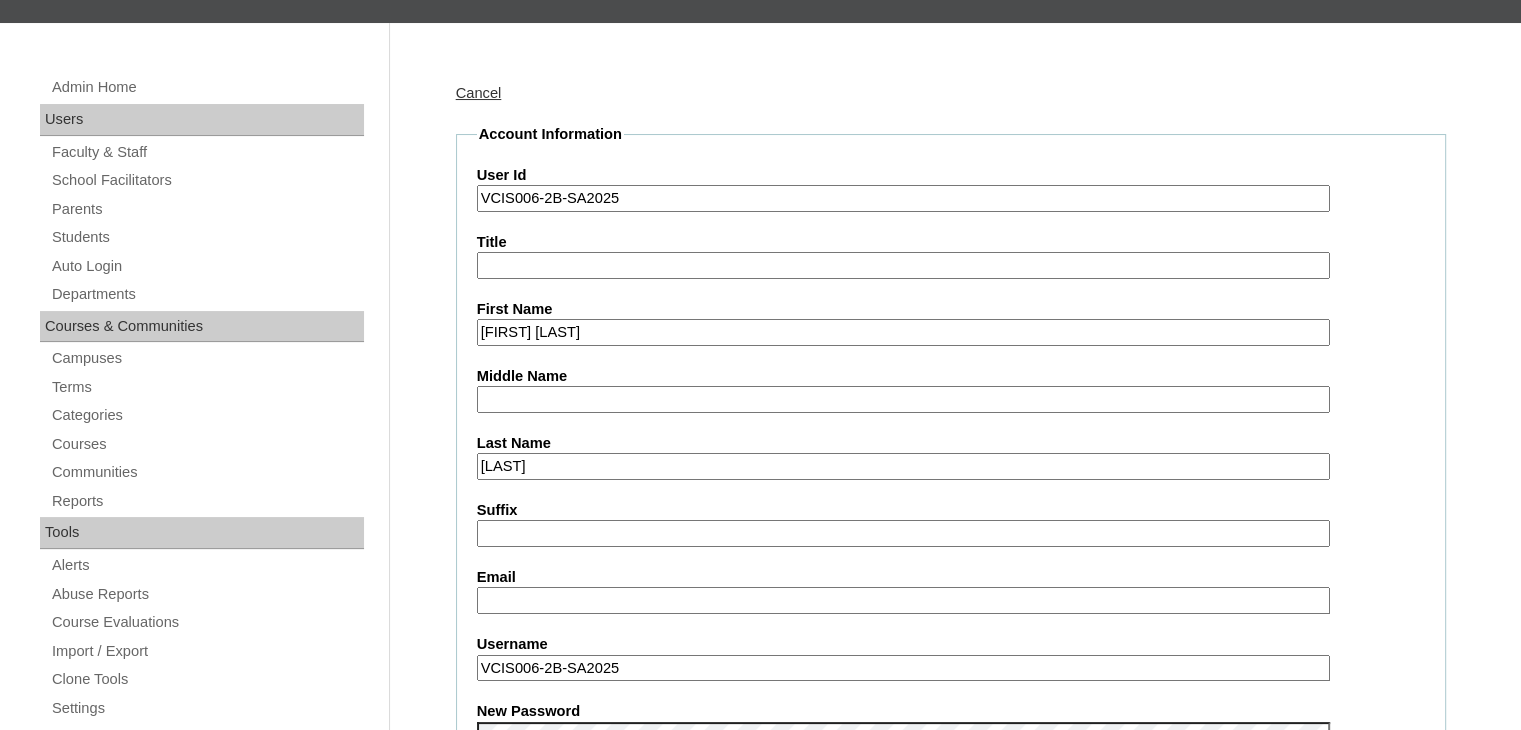 paste on "[EMAIL]" 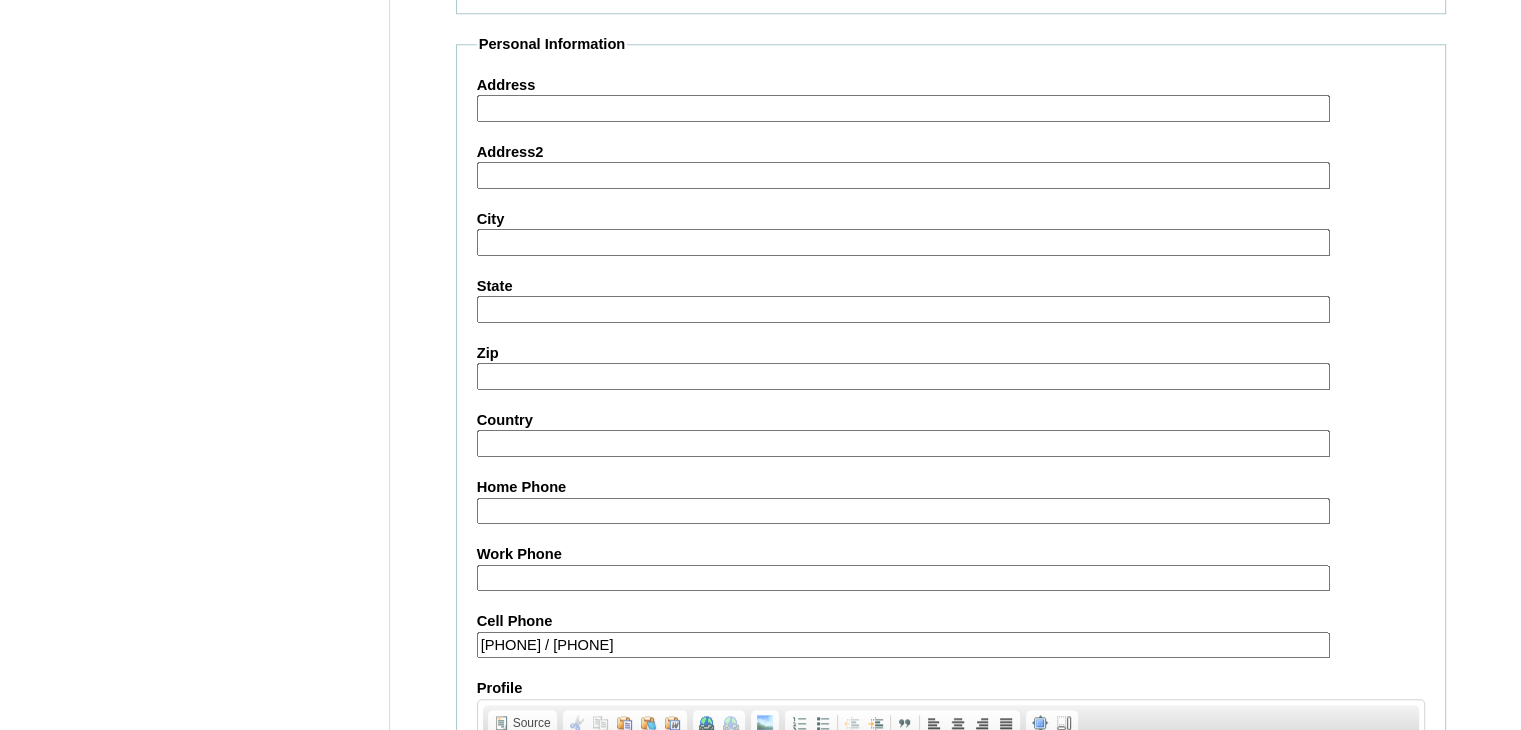 scroll, scrollTop: 2314, scrollLeft: 0, axis: vertical 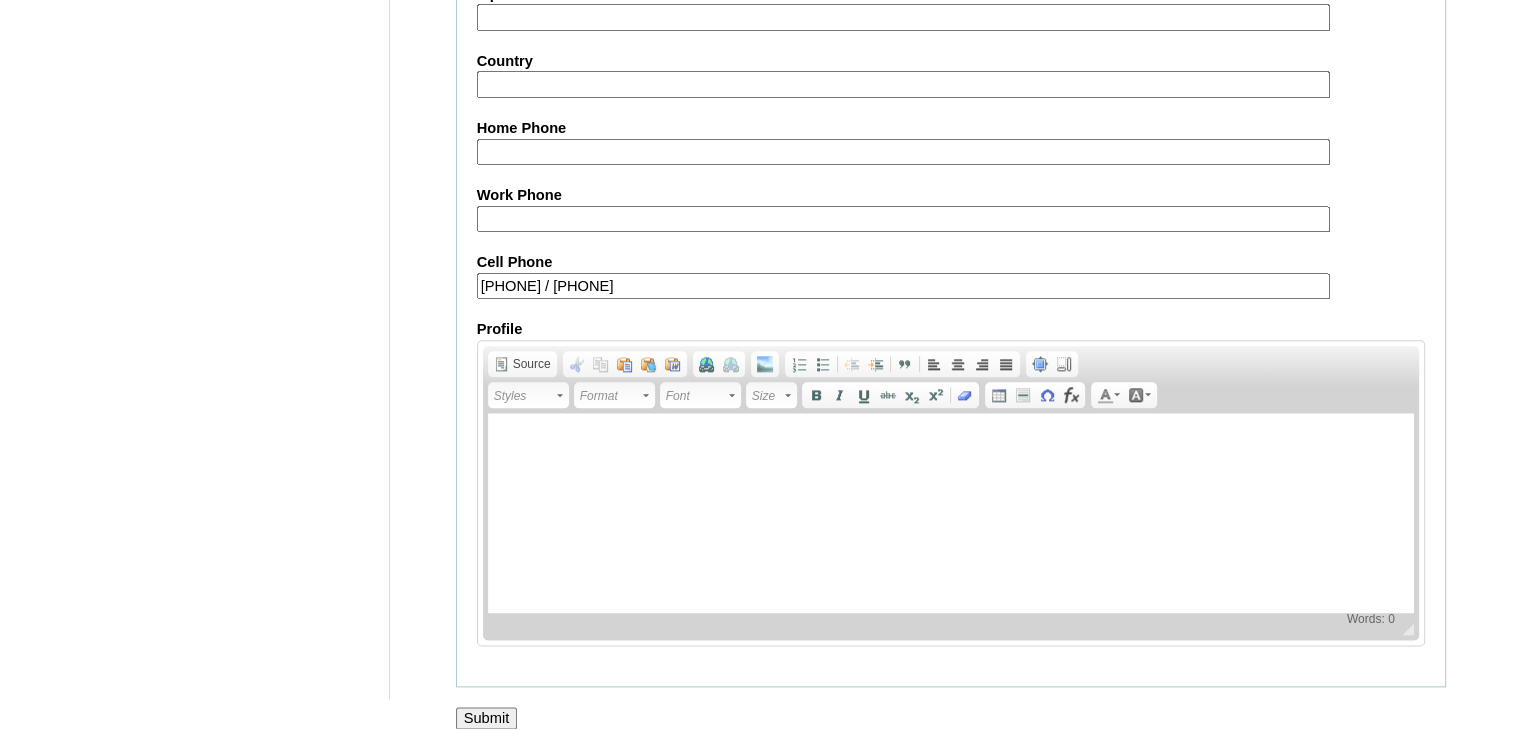 type on "[EMAIL]" 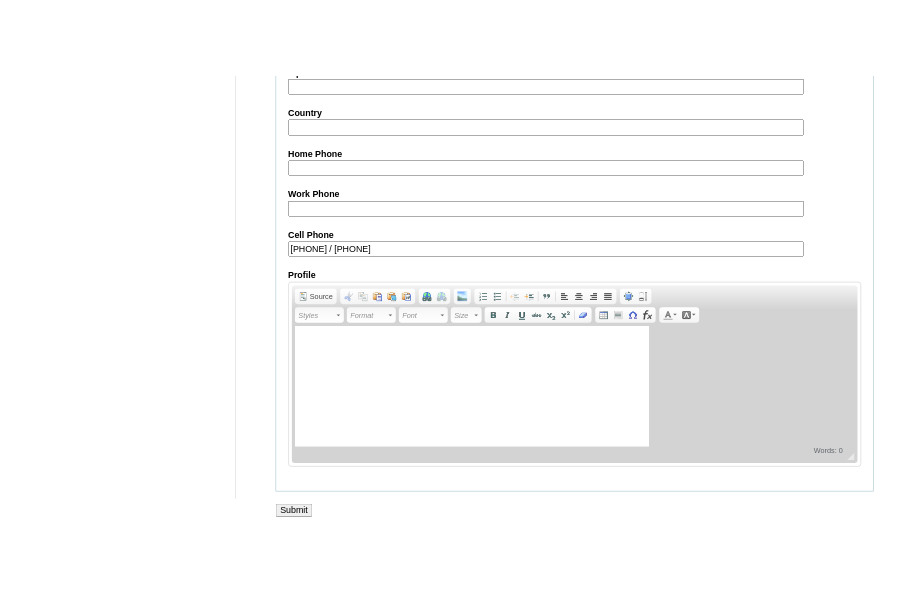 scroll, scrollTop: 2337, scrollLeft: 0, axis: vertical 